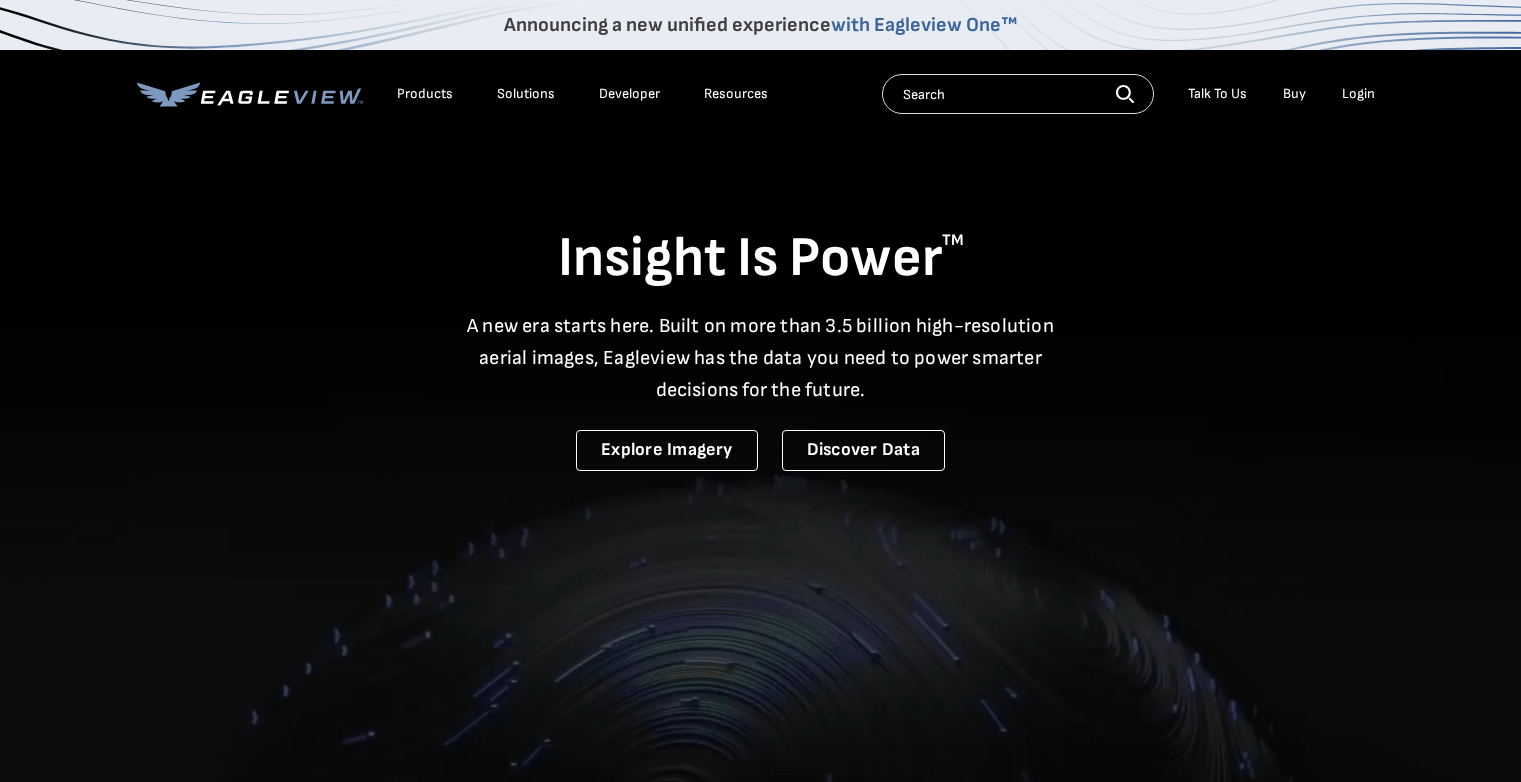 scroll, scrollTop: 0, scrollLeft: 0, axis: both 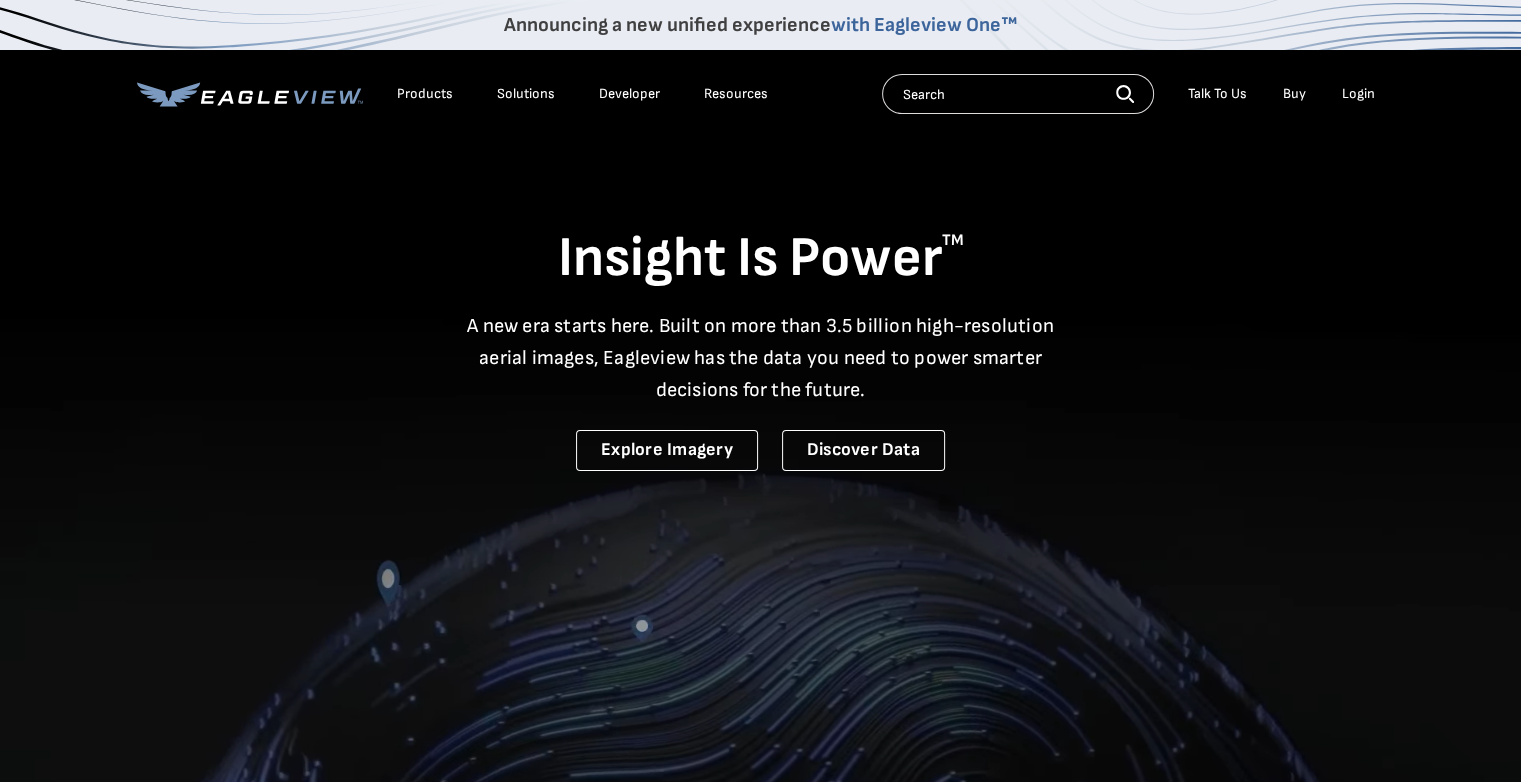 click on "Login" at bounding box center (1358, 94) 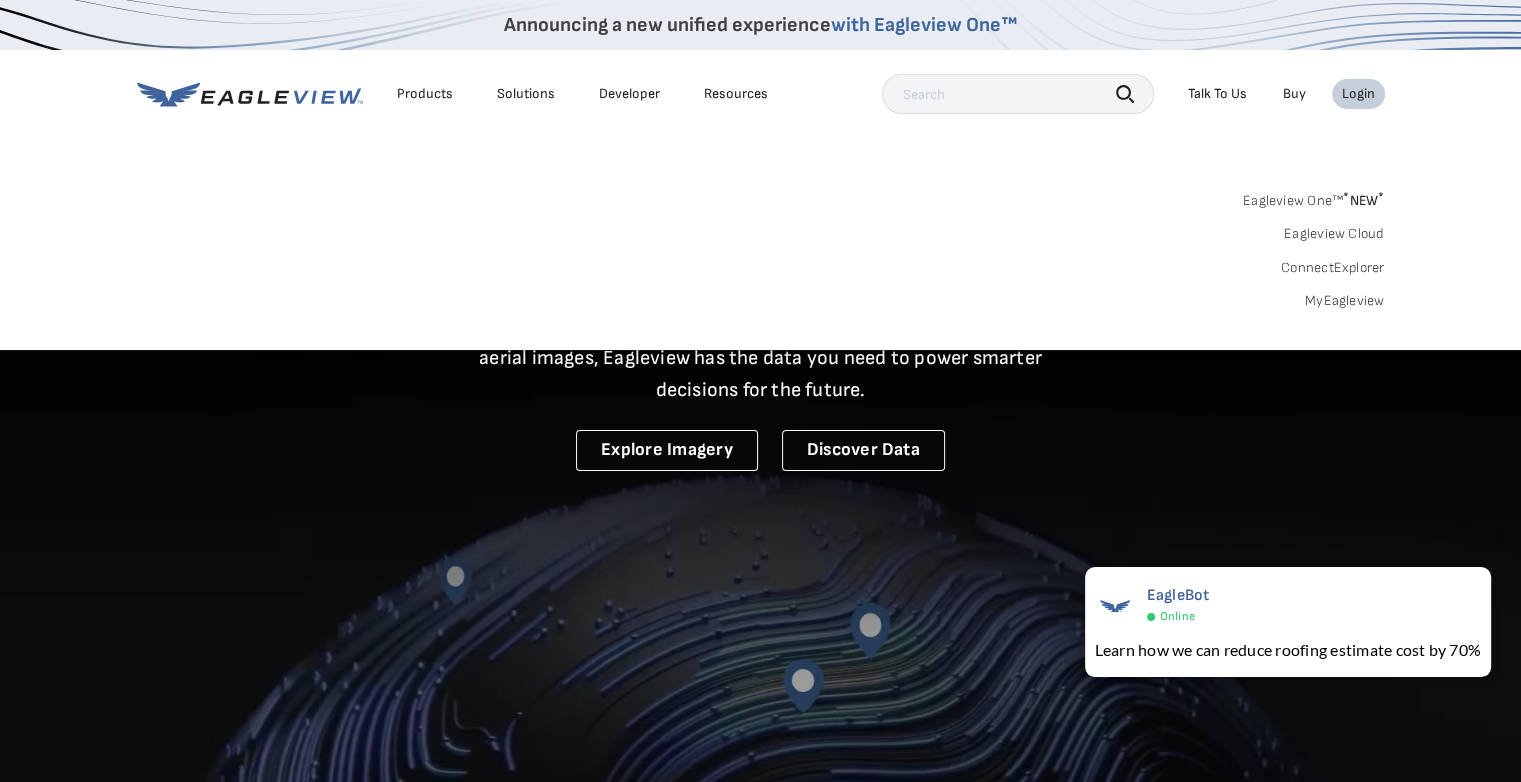 click on "Login" at bounding box center (1358, 94) 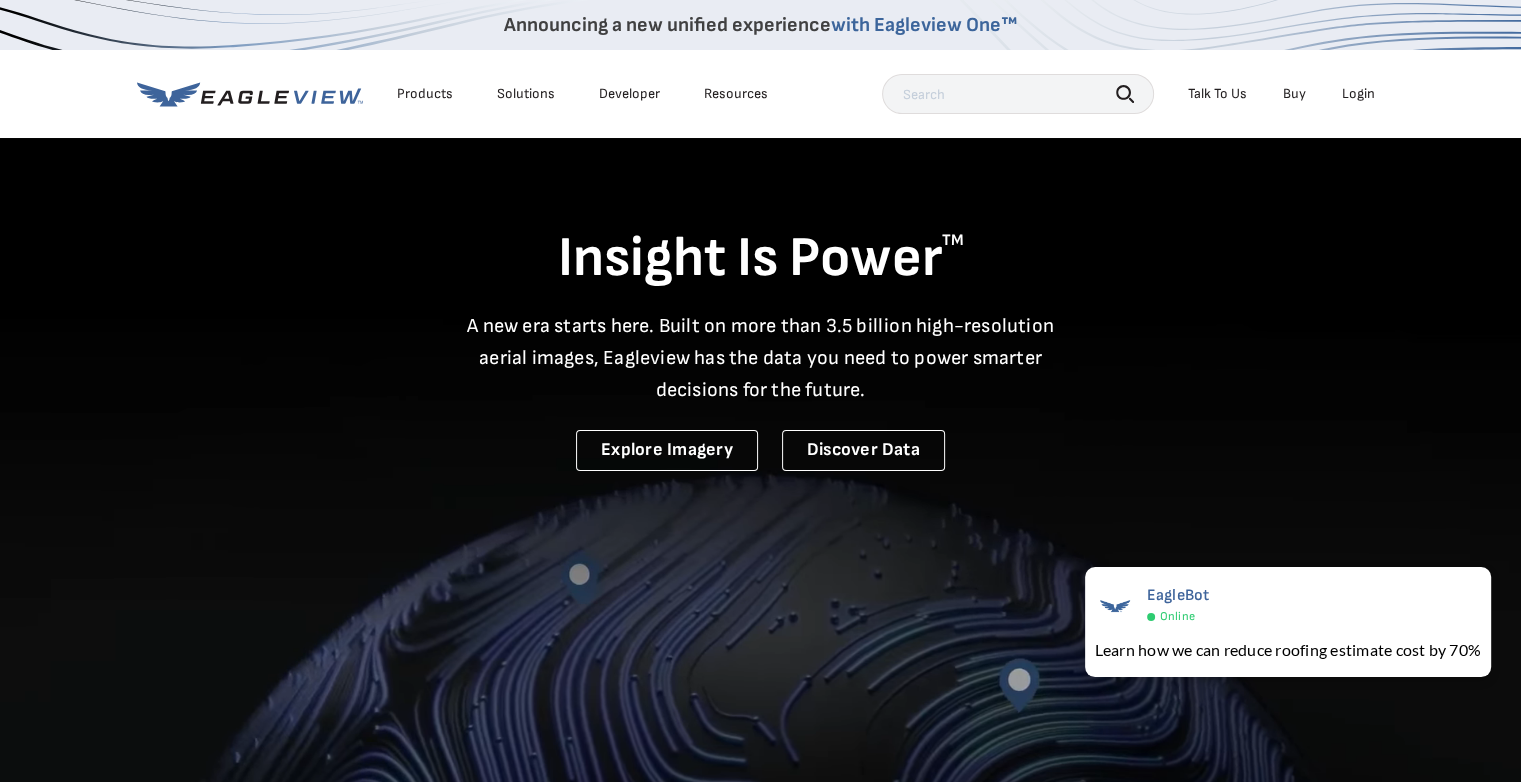 click on "Login" at bounding box center (1358, 94) 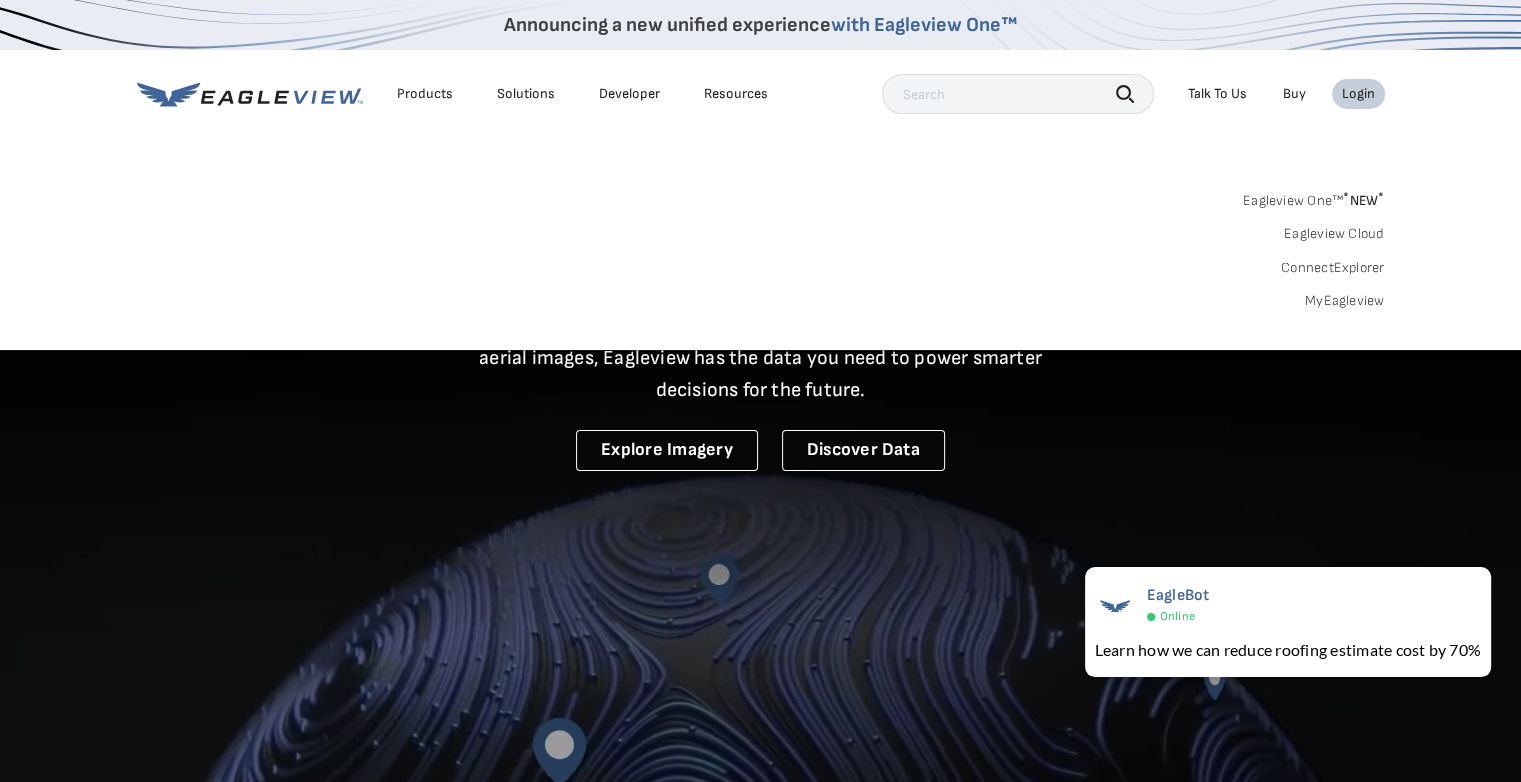 click on "MyEagleview" at bounding box center [1345, 301] 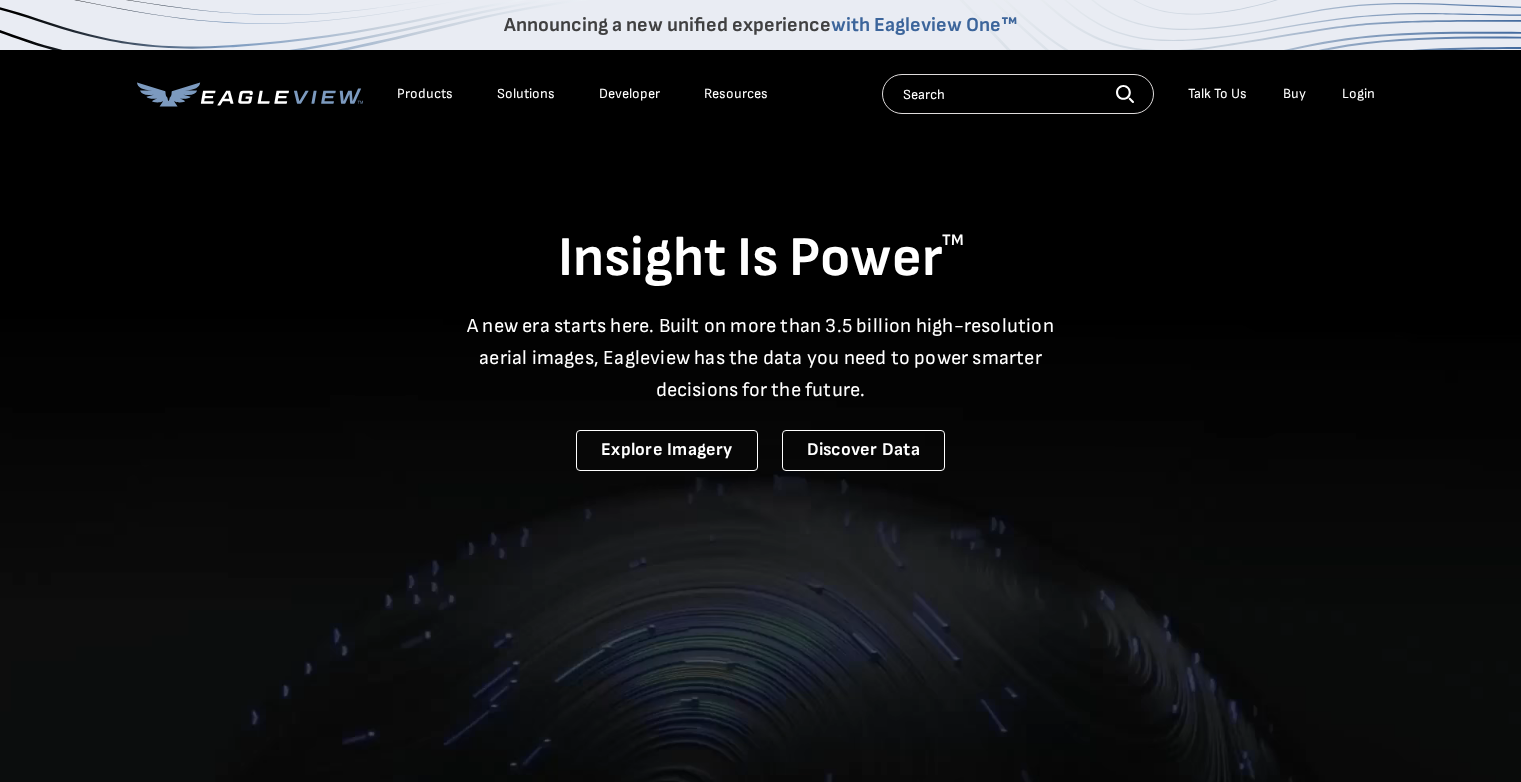 scroll, scrollTop: 0, scrollLeft: 0, axis: both 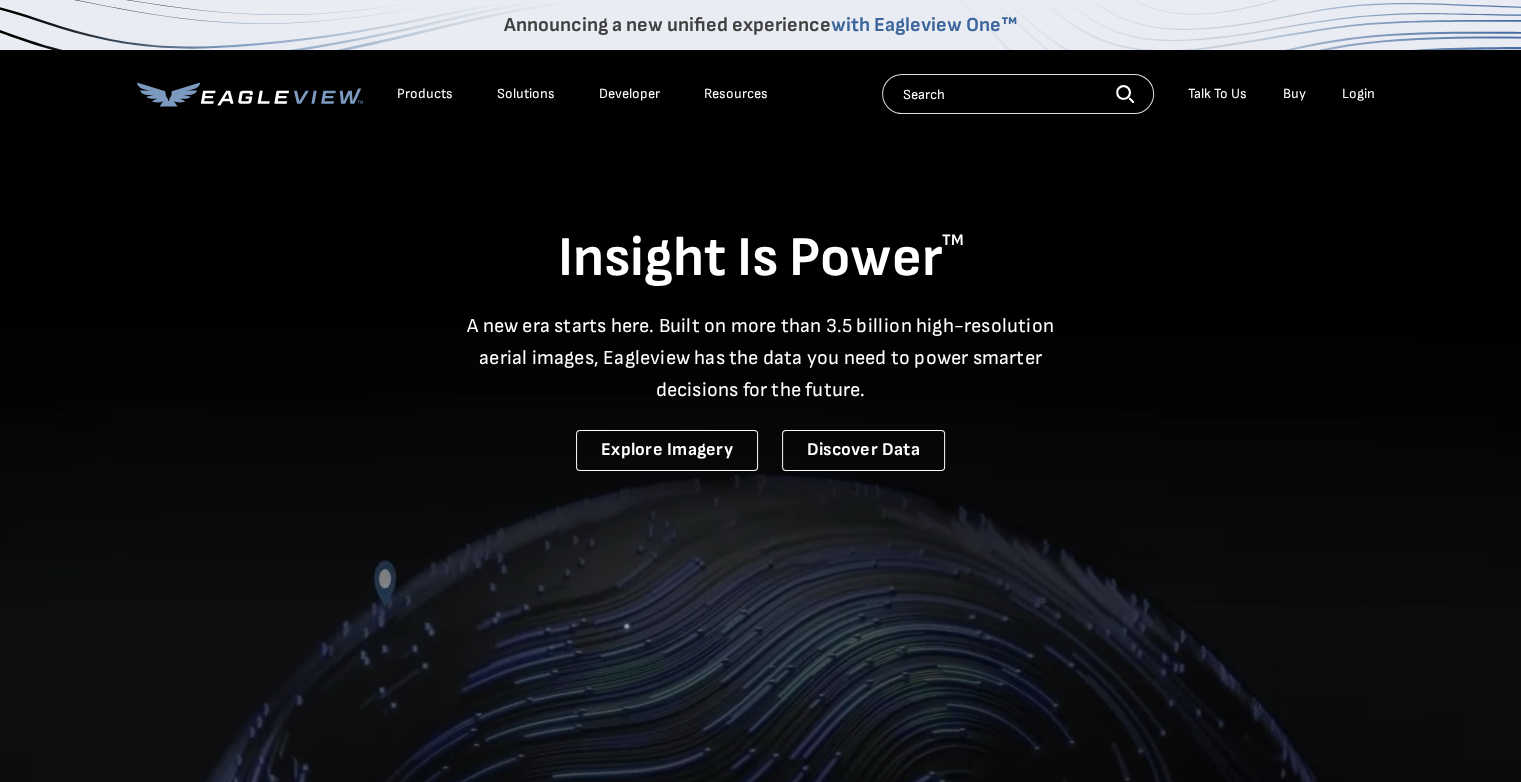 click on "Solutions" at bounding box center (526, 94) 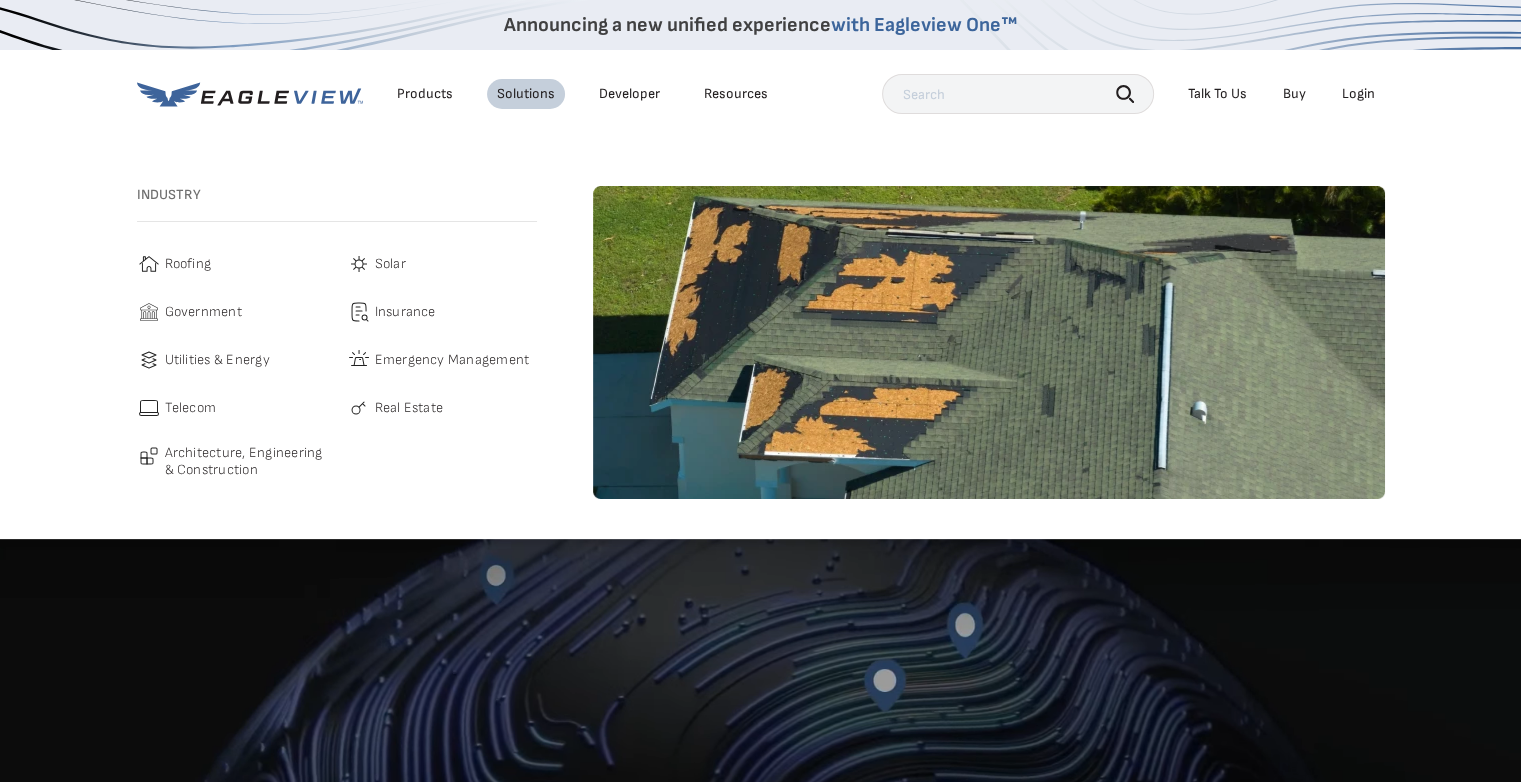 click on "Insurance" at bounding box center [405, 312] 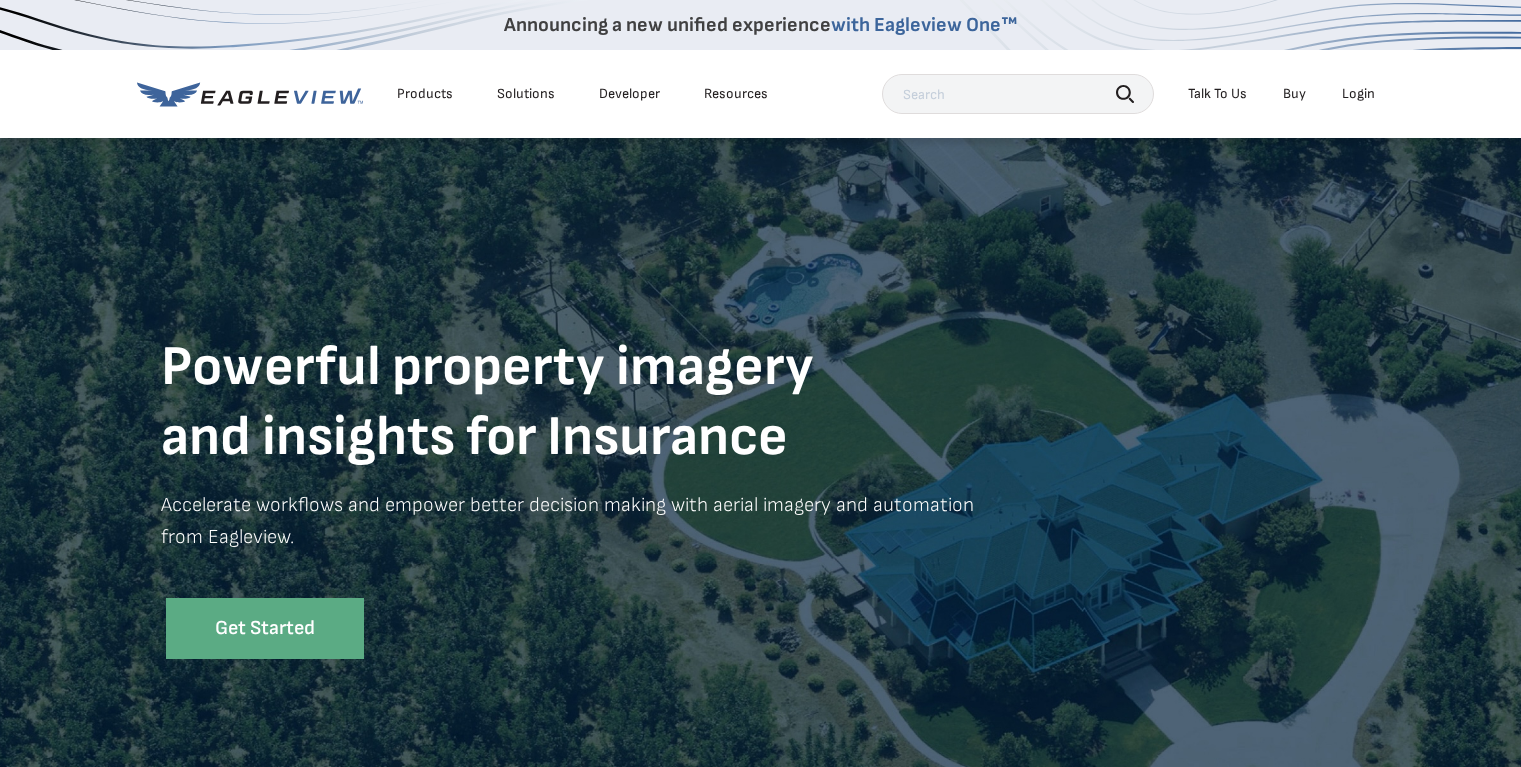 scroll, scrollTop: 0, scrollLeft: 0, axis: both 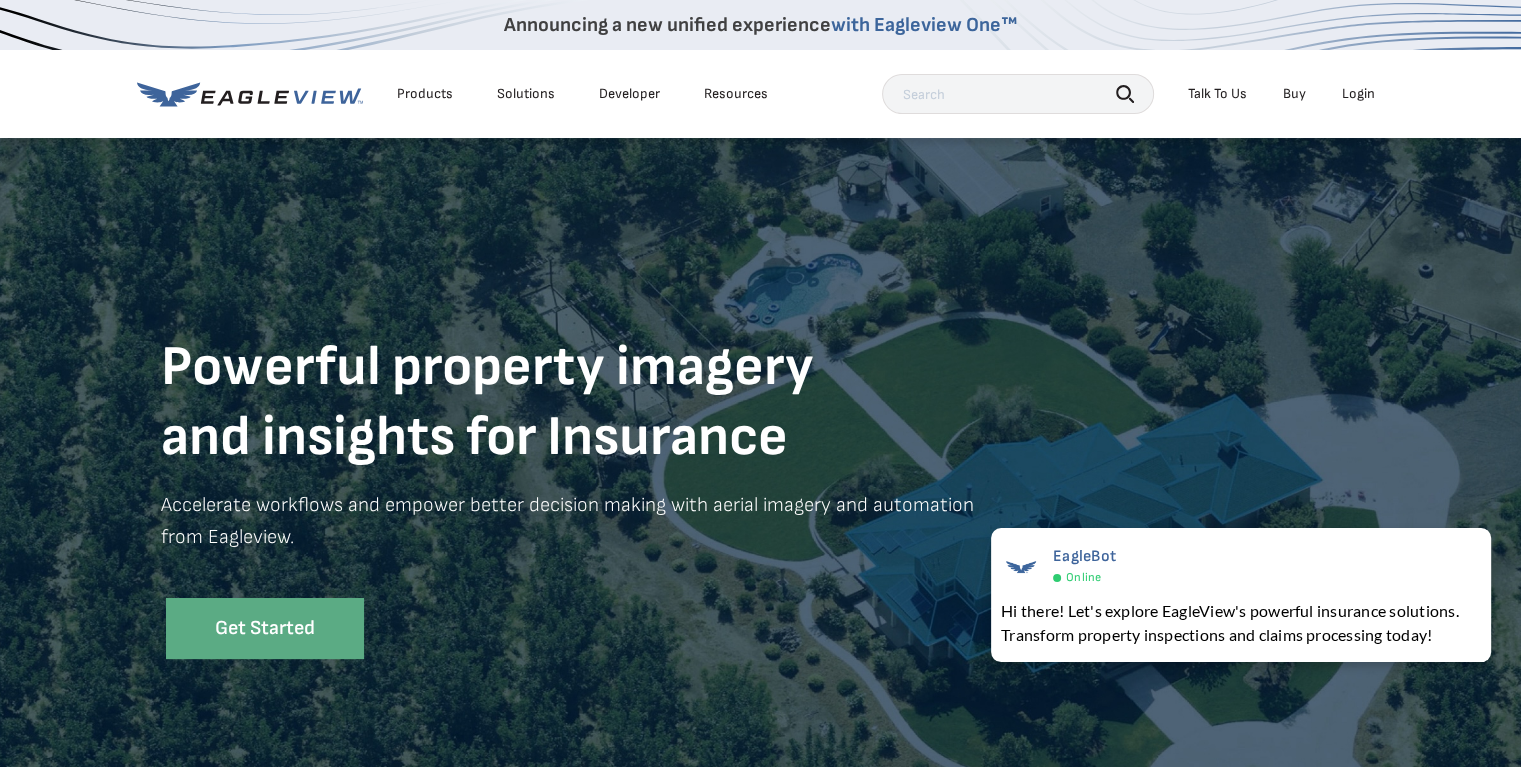 click on "Solutions" at bounding box center (526, 94) 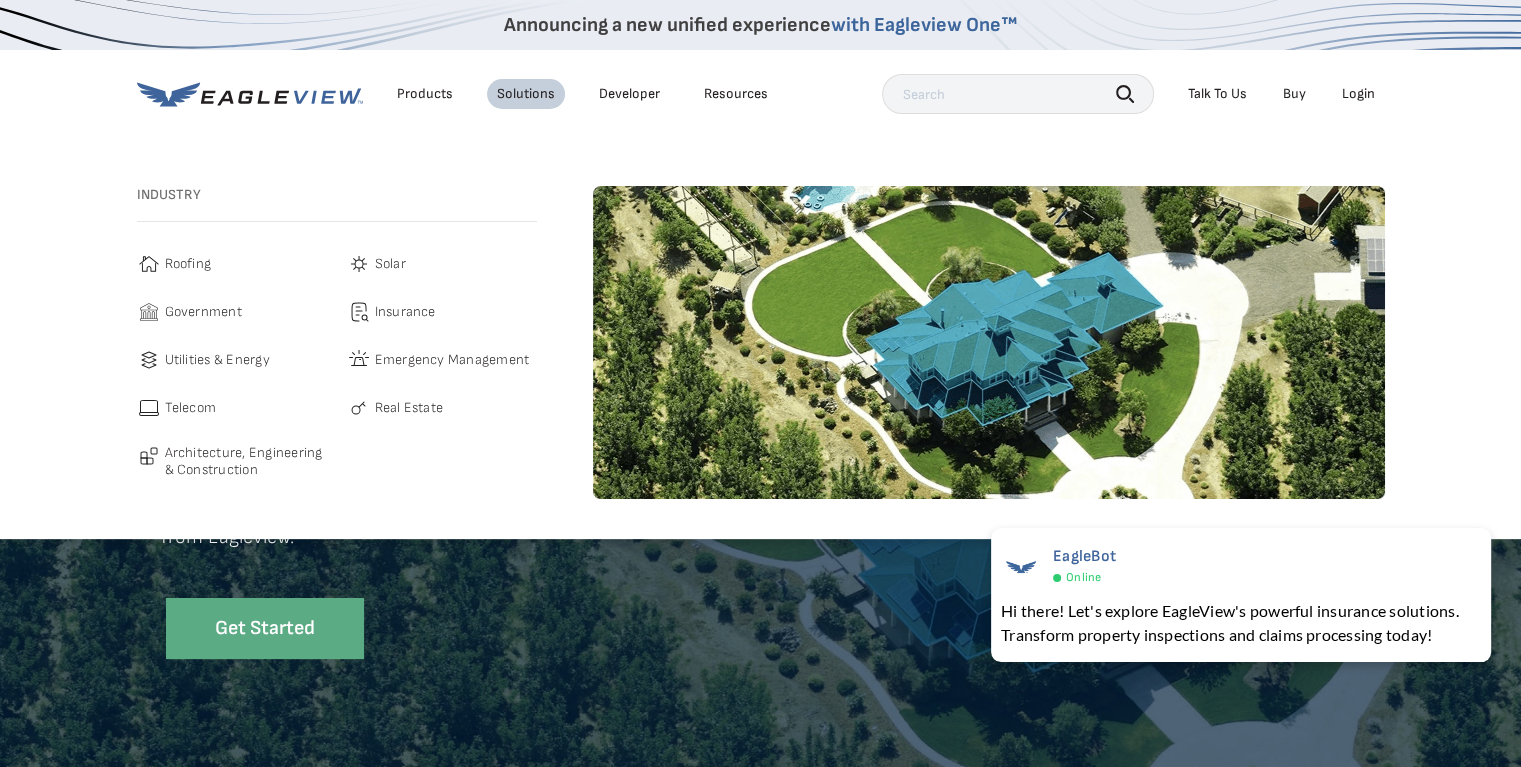 click on "Roofing" at bounding box center [188, 264] 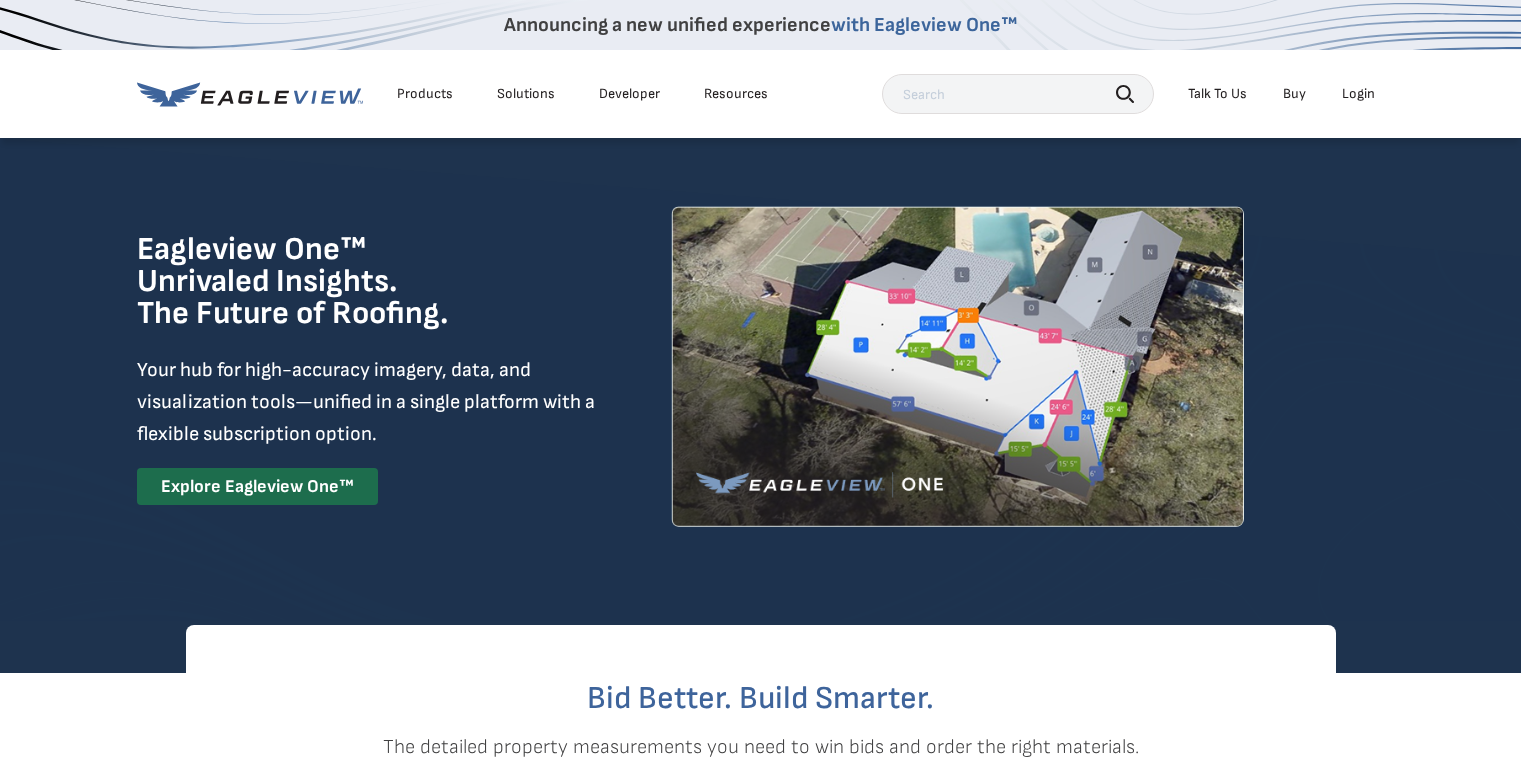 scroll, scrollTop: 0, scrollLeft: 0, axis: both 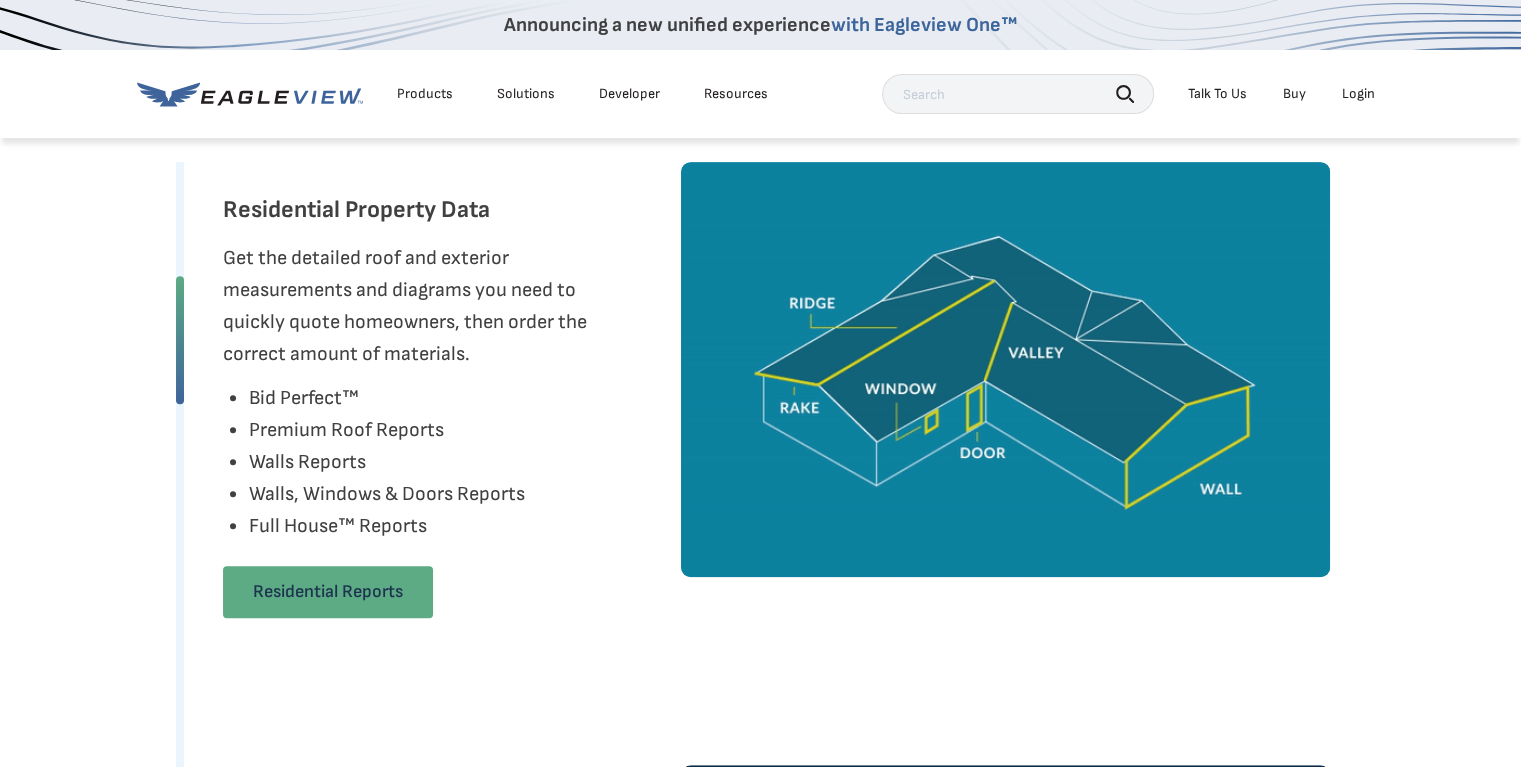 click on "Residential Reports" at bounding box center [328, 592] 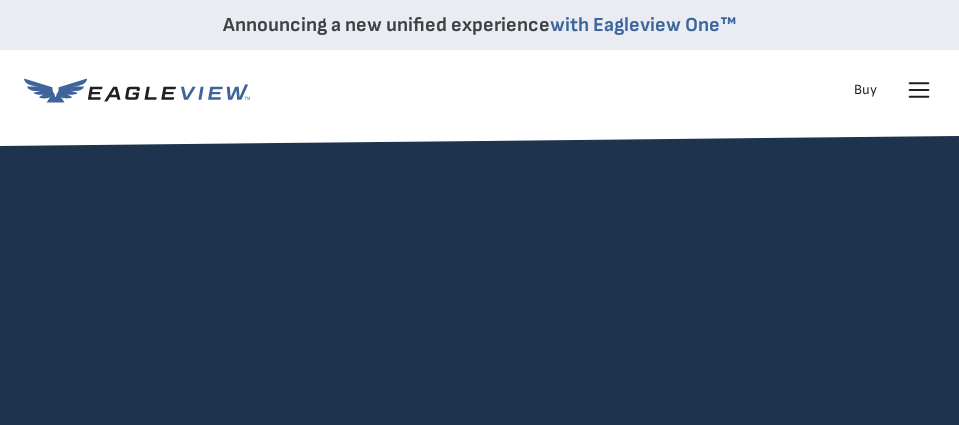 scroll, scrollTop: 0, scrollLeft: 0, axis: both 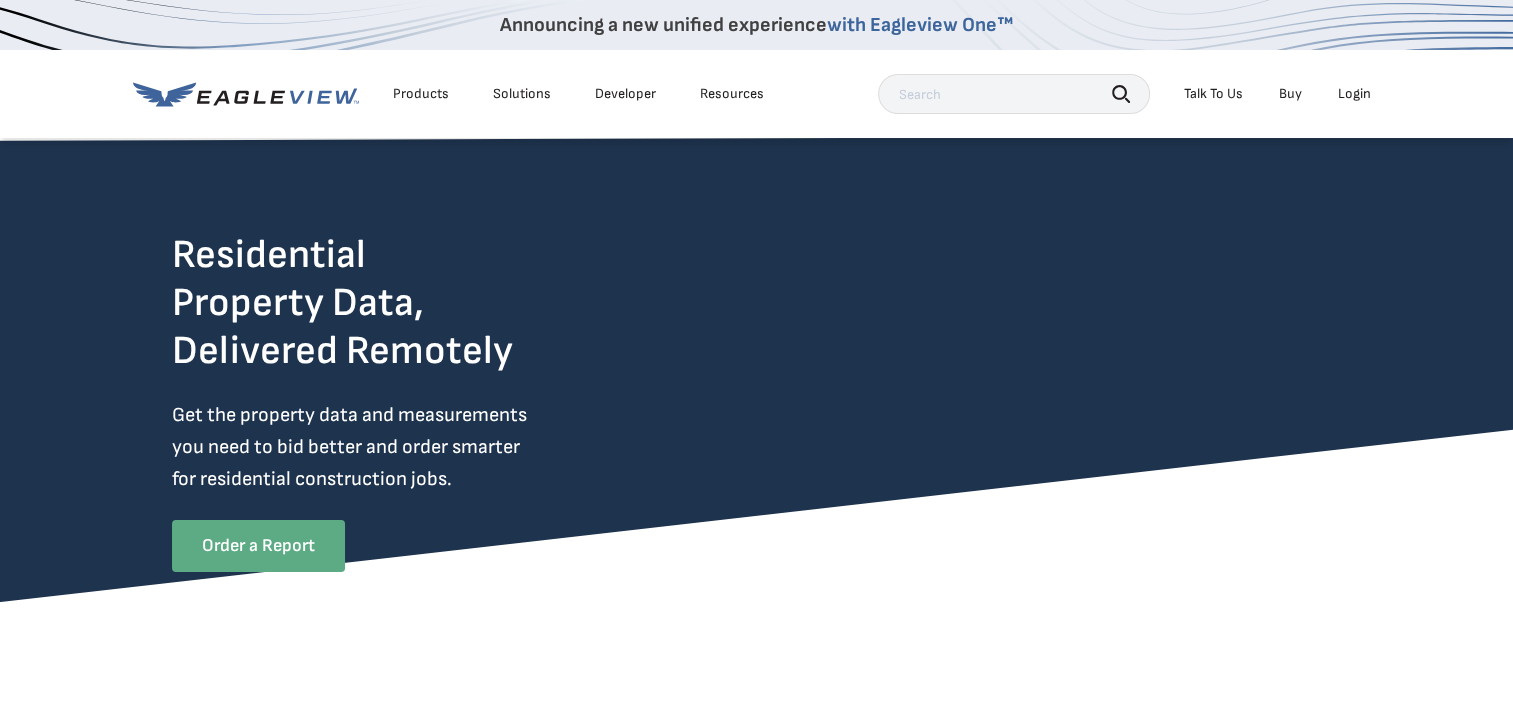 click on "Order a Report" at bounding box center (258, 546) 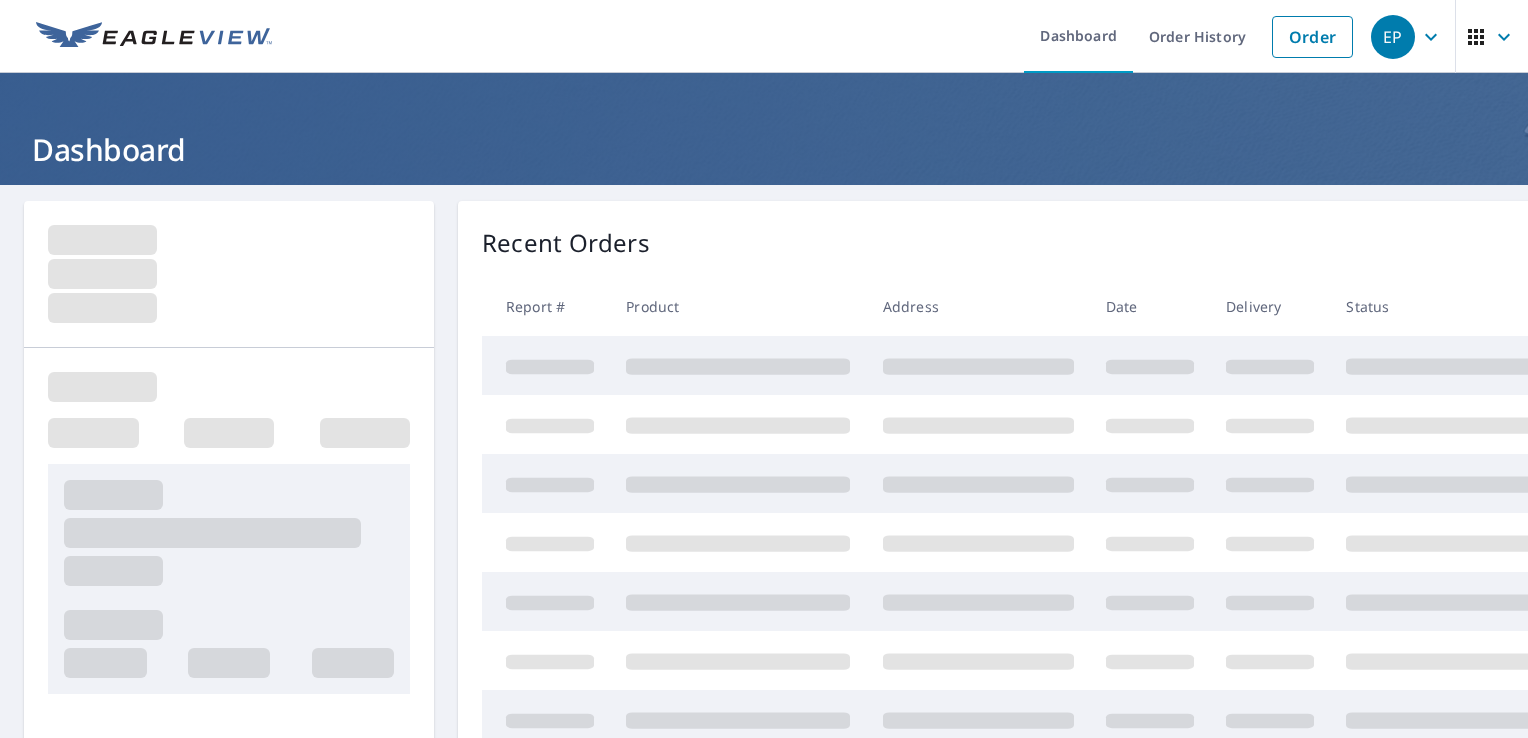 scroll, scrollTop: 0, scrollLeft: 0, axis: both 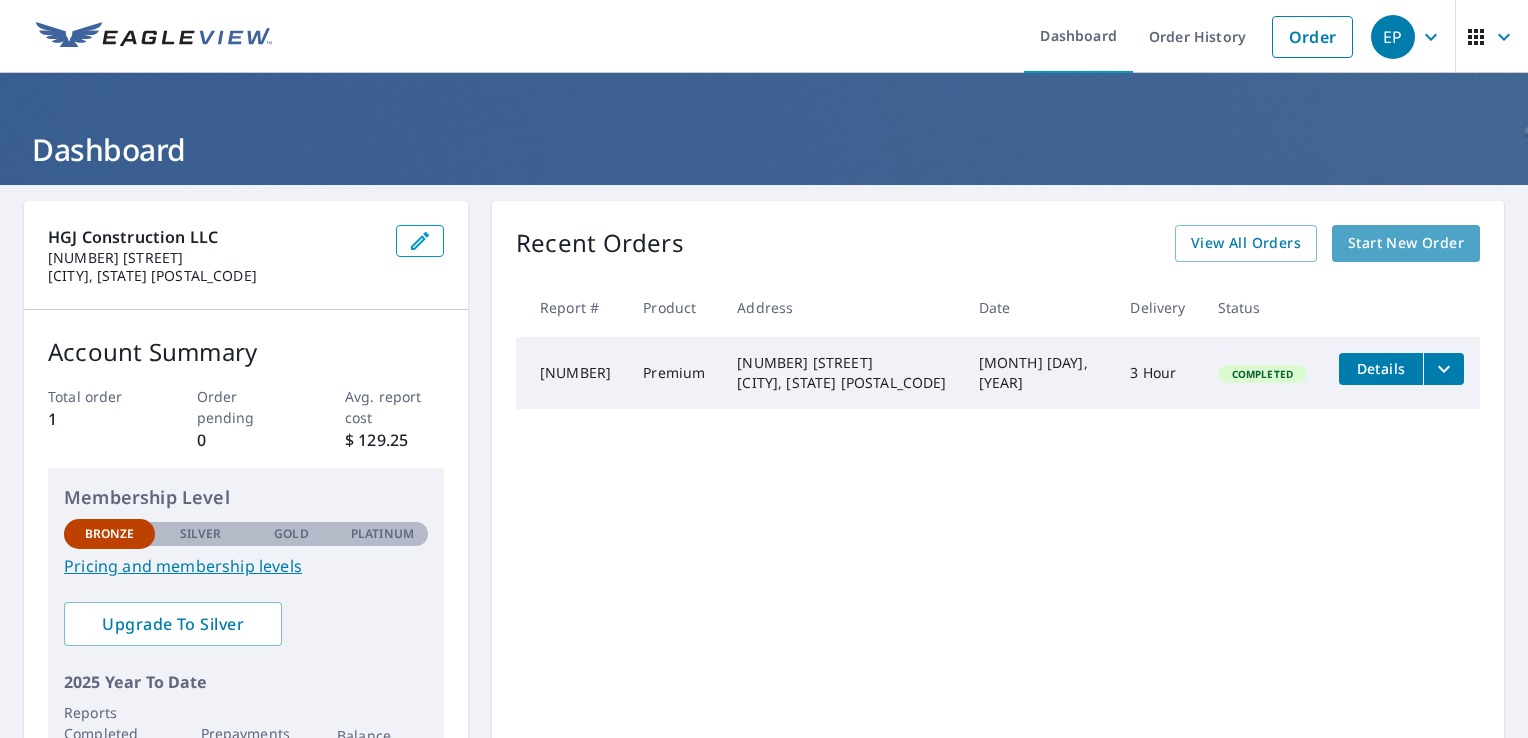click on "Start New Order" at bounding box center (1406, 243) 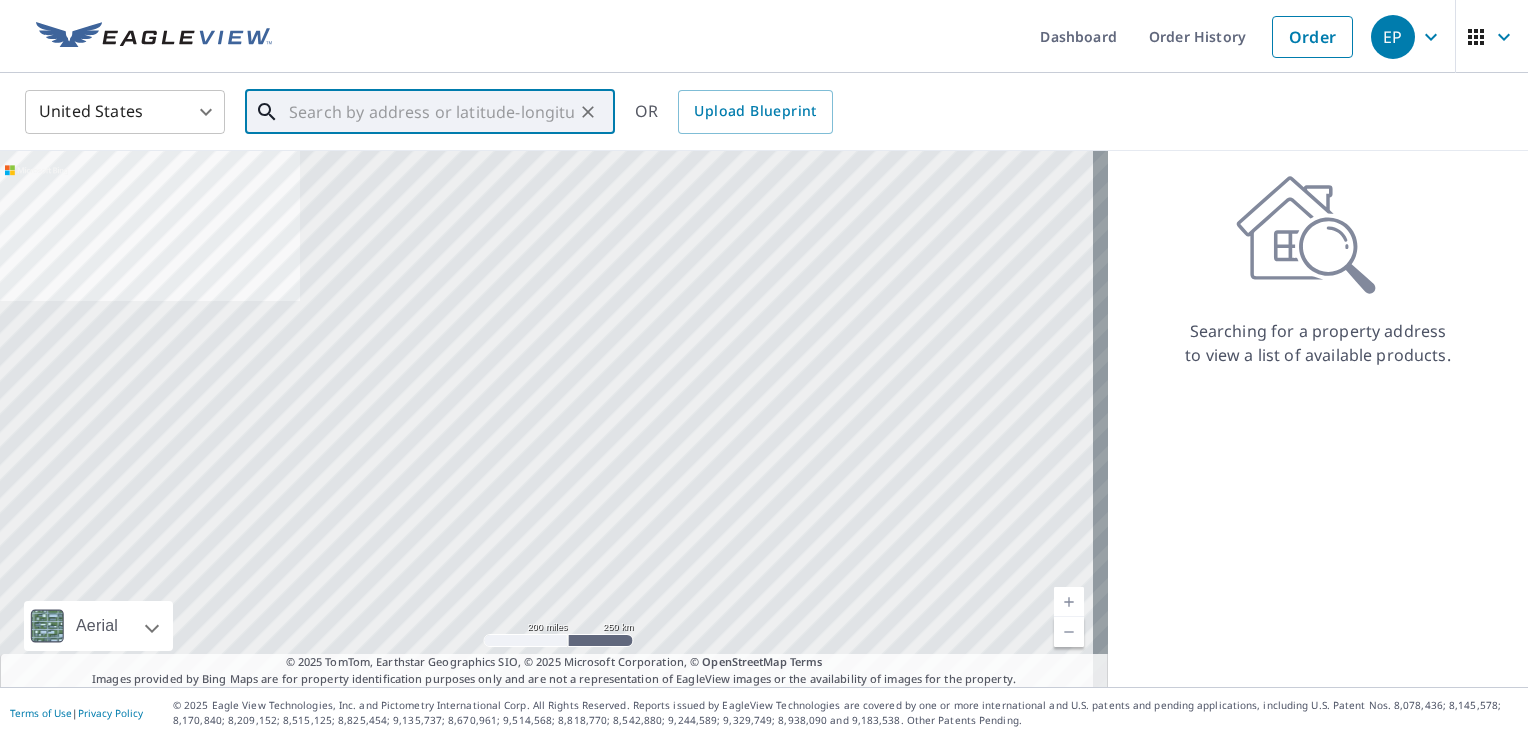 click at bounding box center [431, 112] 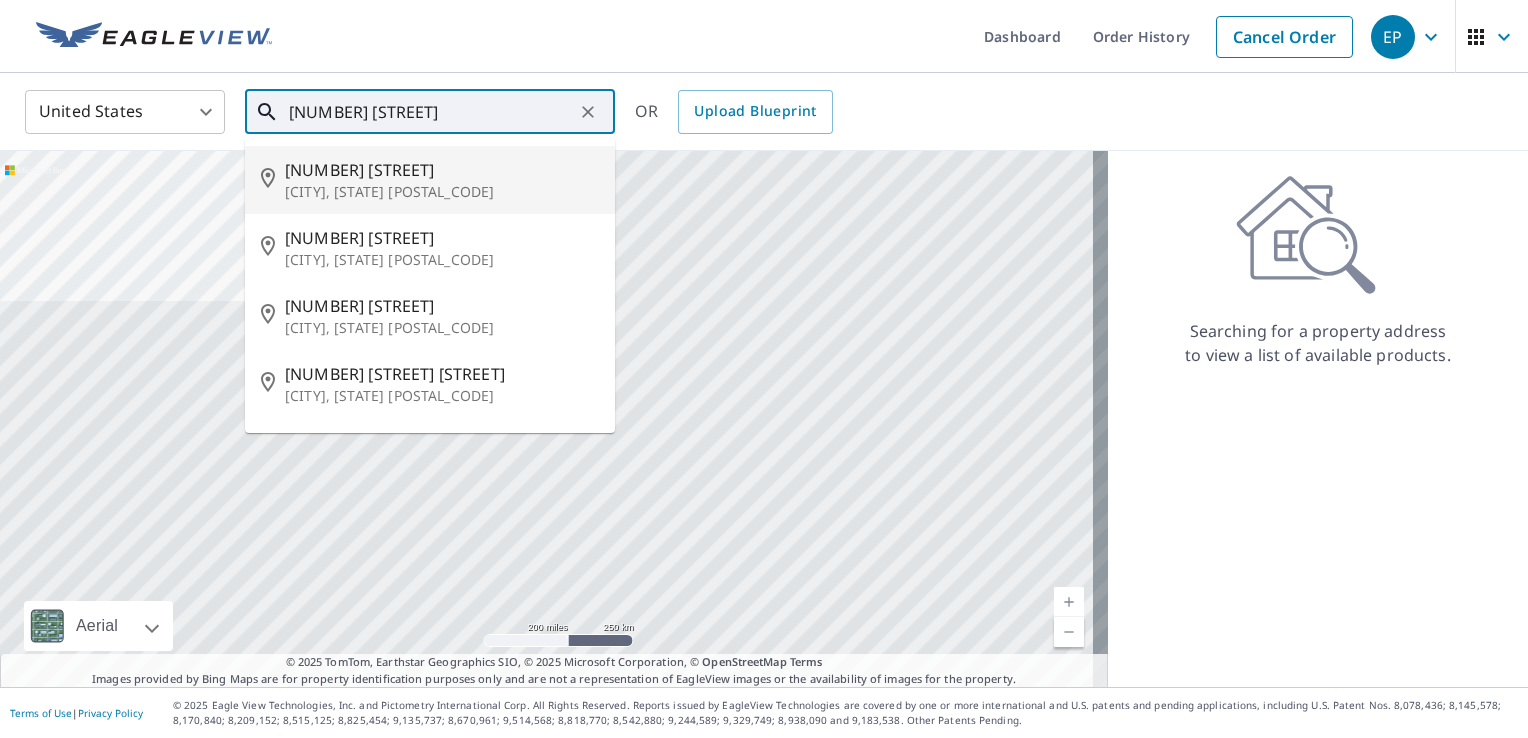 click on "[CITY], [STATE] [POSTAL_CODE]" at bounding box center [442, 192] 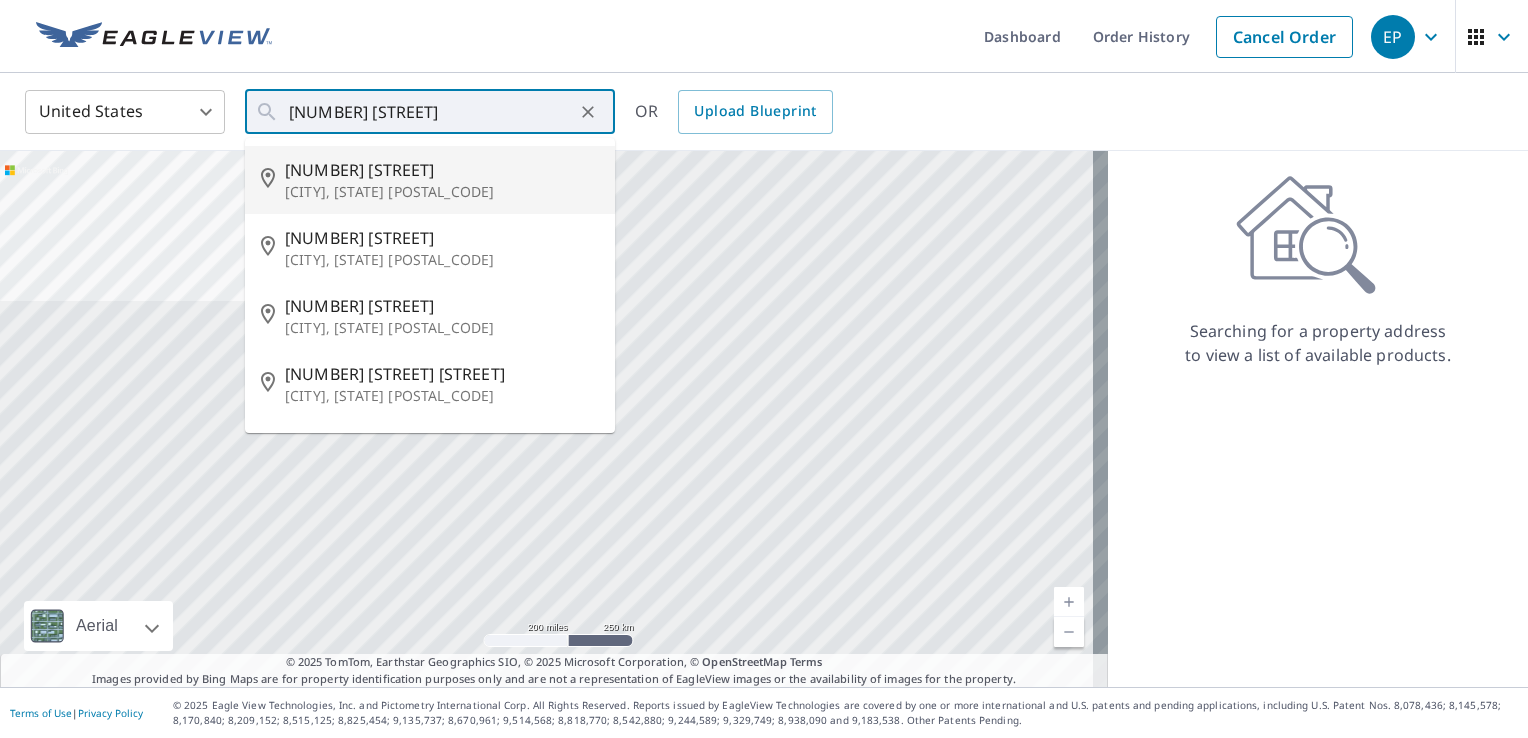 type on "[NUMBER] [STREET], [CITY], [STATE] [POSTAL_CODE]" 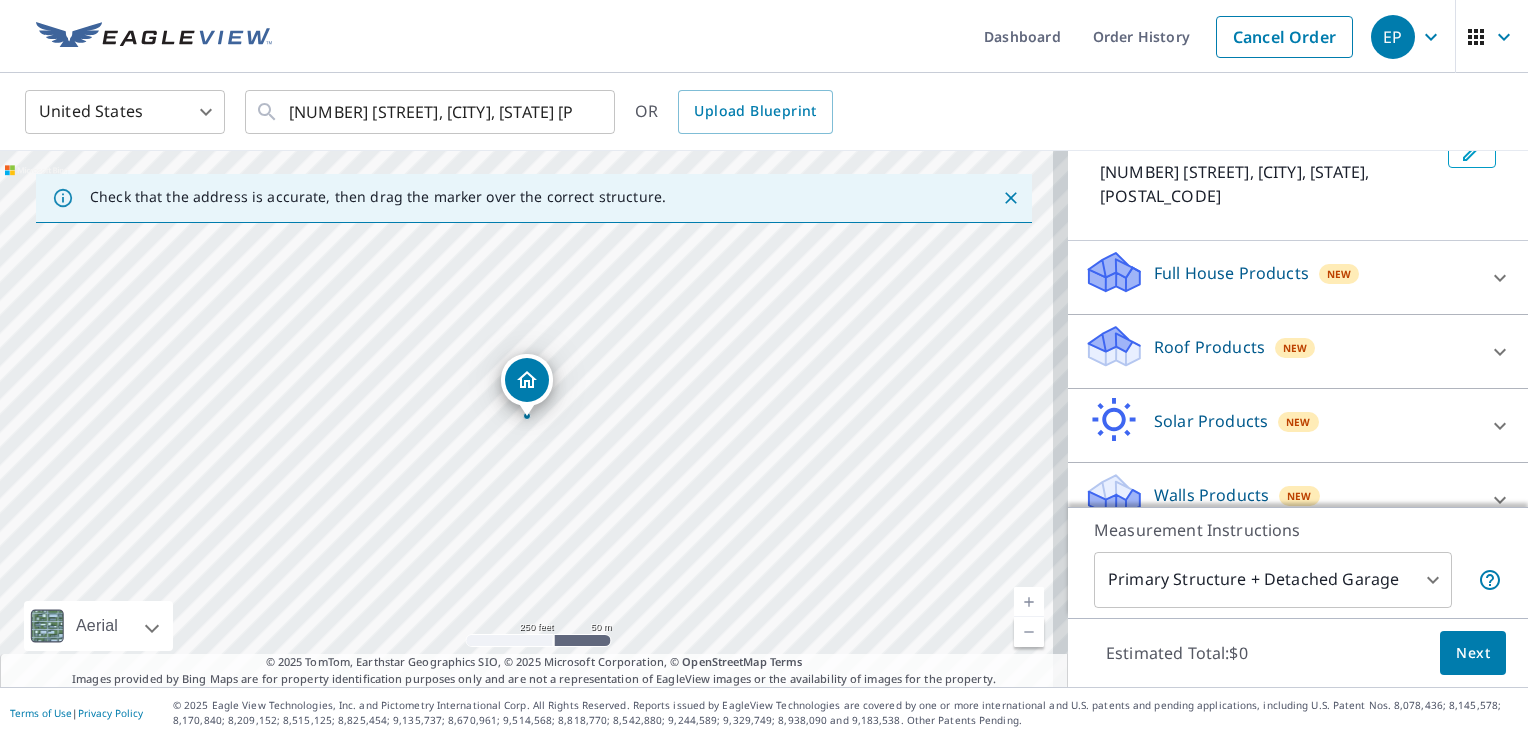 scroll, scrollTop: 145, scrollLeft: 0, axis: vertical 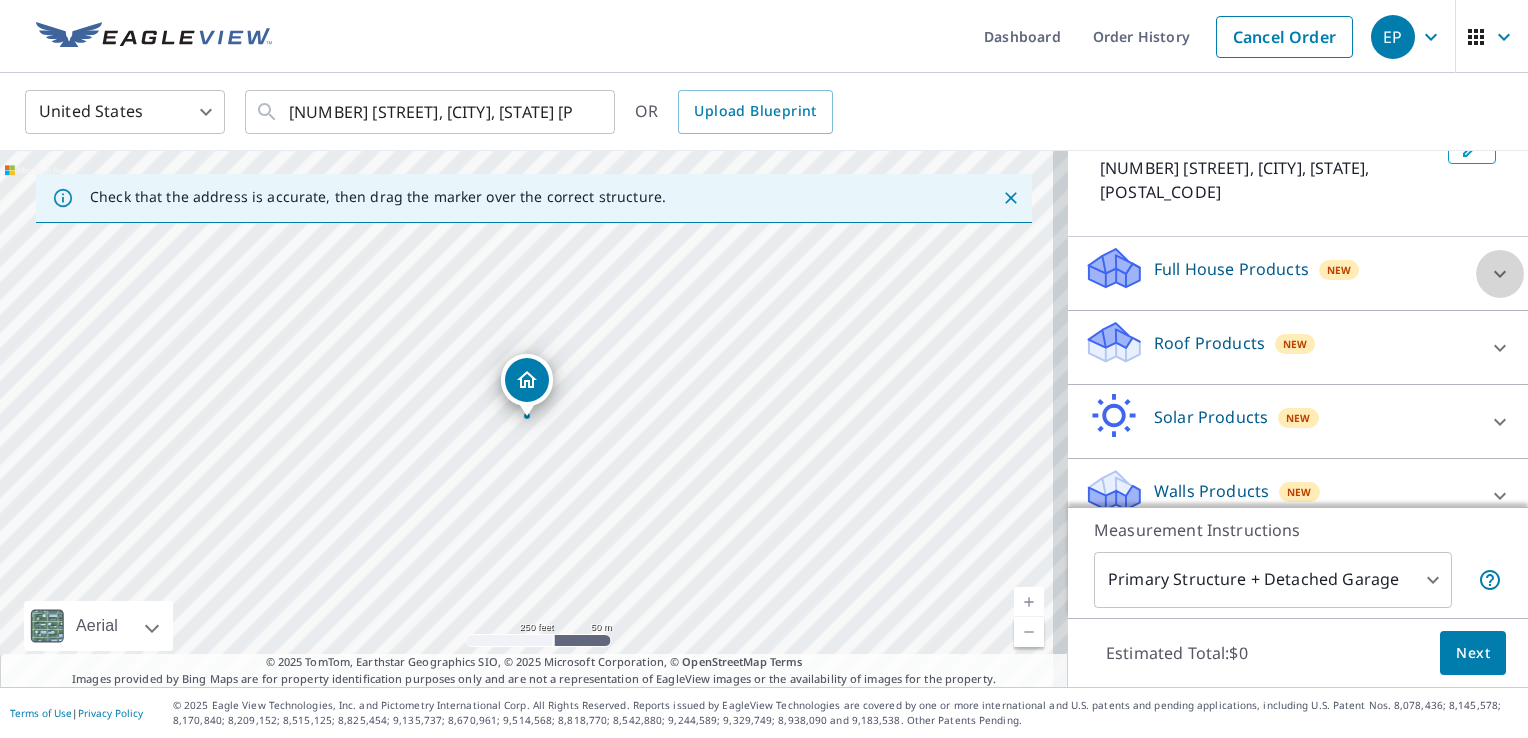 click 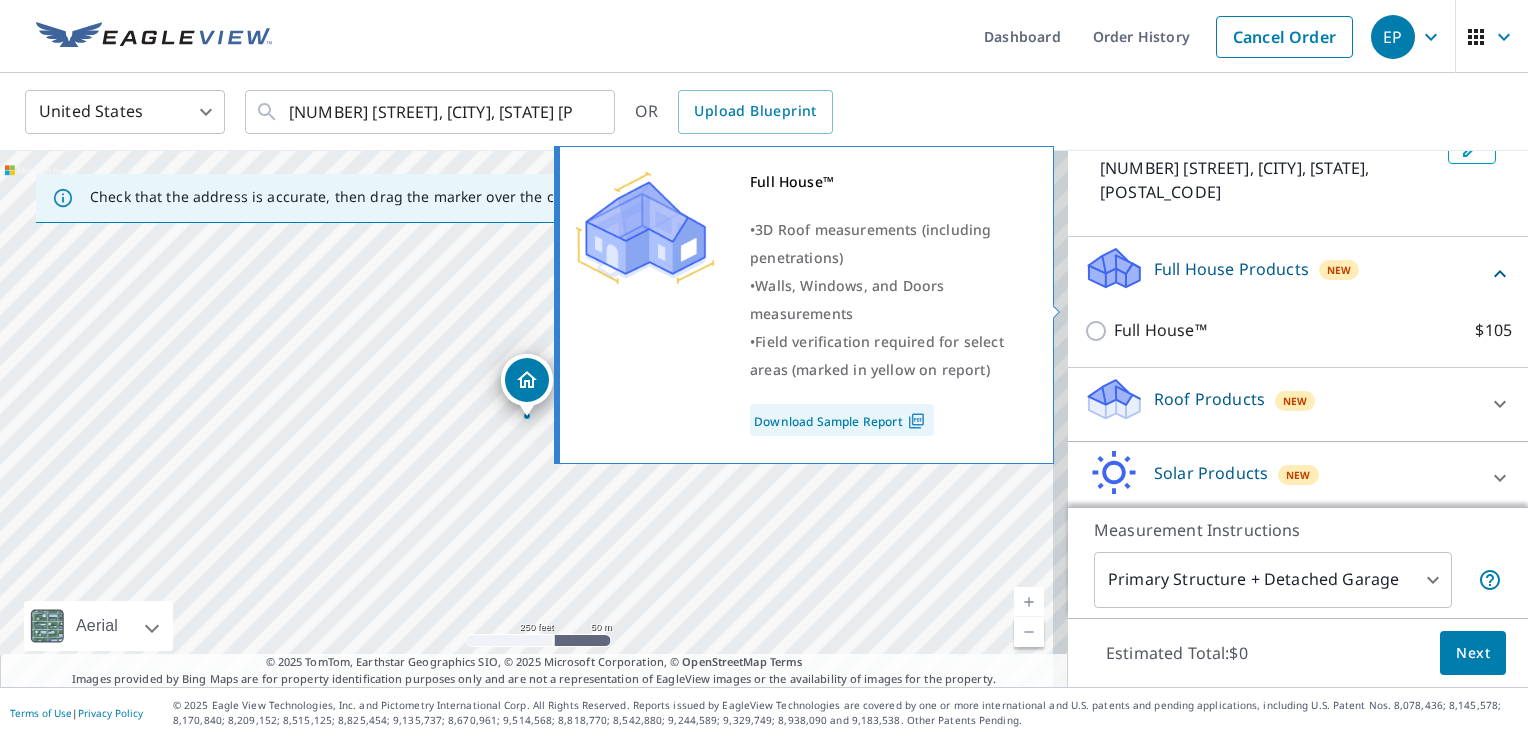 click on "Full House™ $105" at bounding box center [1099, 331] 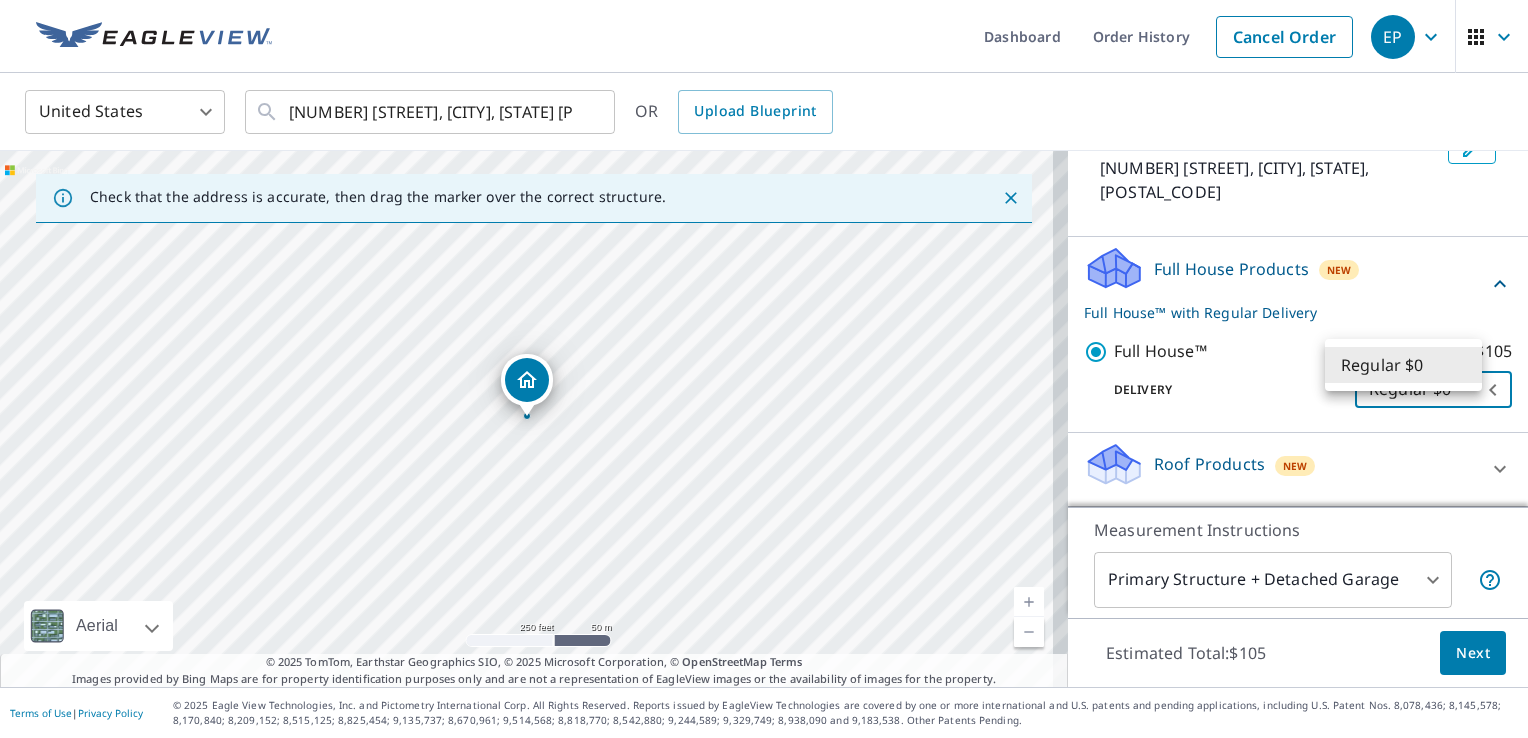 click on "EP EP
Dashboard Order History Cancel Order EP United States US ​ [NUMBER] [STREET] [CITY], [STATE] [POSTAL_CODE] ​ OR Upload Blueprint Check that the address is accurate, then drag the marker over the correct structure. [NUMBER] [STREET] [CITY], [STATE] [POSTAL_CODE] Aerial Road A standard road map Aerial A detailed look from above Labels Labels 250 feet 50 m © 2025 TomTom, © Vexcel Imaging, © 2025 Microsoft Corporation,  © OpenStreetMap Terms © 2025 TomTom, Earthstar Geographics SIO, © 2025 Microsoft Corporation, ©   OpenStreetMap   Terms Images provided by Bing Maps are for property identification purposes only and are not a representation of EagleView images or the availability of images for the property. PROPERTY TYPE Residential Commercial Multi-Family This is a complex BUILDING ID [NUMBER] [STREET], [CITY], [STATE], [POSTAL_CODE] Full House Products New Full House™ with Regular Delivery Full House™ $105 Delivery Regular $0 8 ​ Roof Products New Premium $32.75 - $87 QuickSquares™ $18 Gutter $13.75 Bid Perfect™ $18 Solar Products 1" at bounding box center [764, 369] 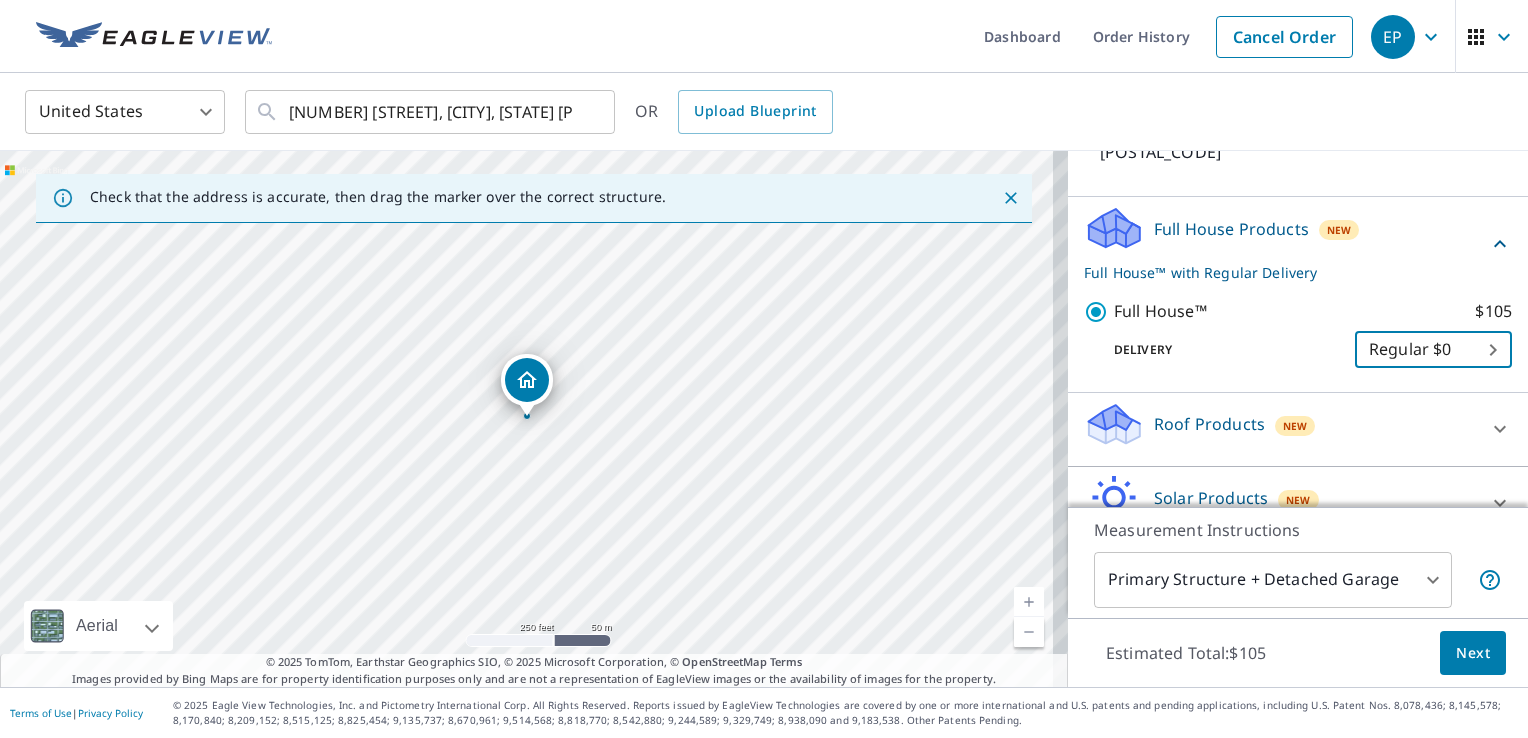 scroll, scrollTop: 197, scrollLeft: 0, axis: vertical 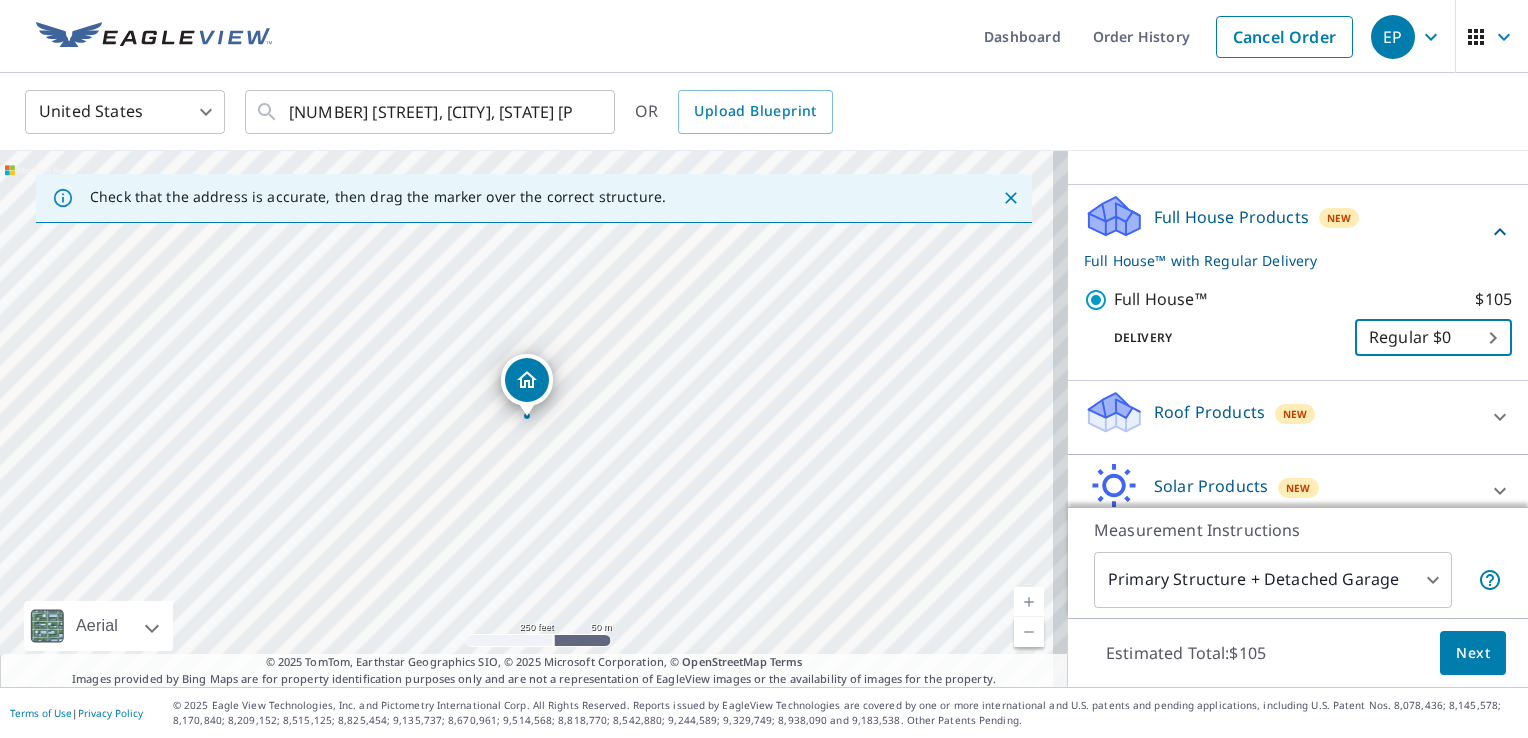 click on "Next" at bounding box center [1473, 653] 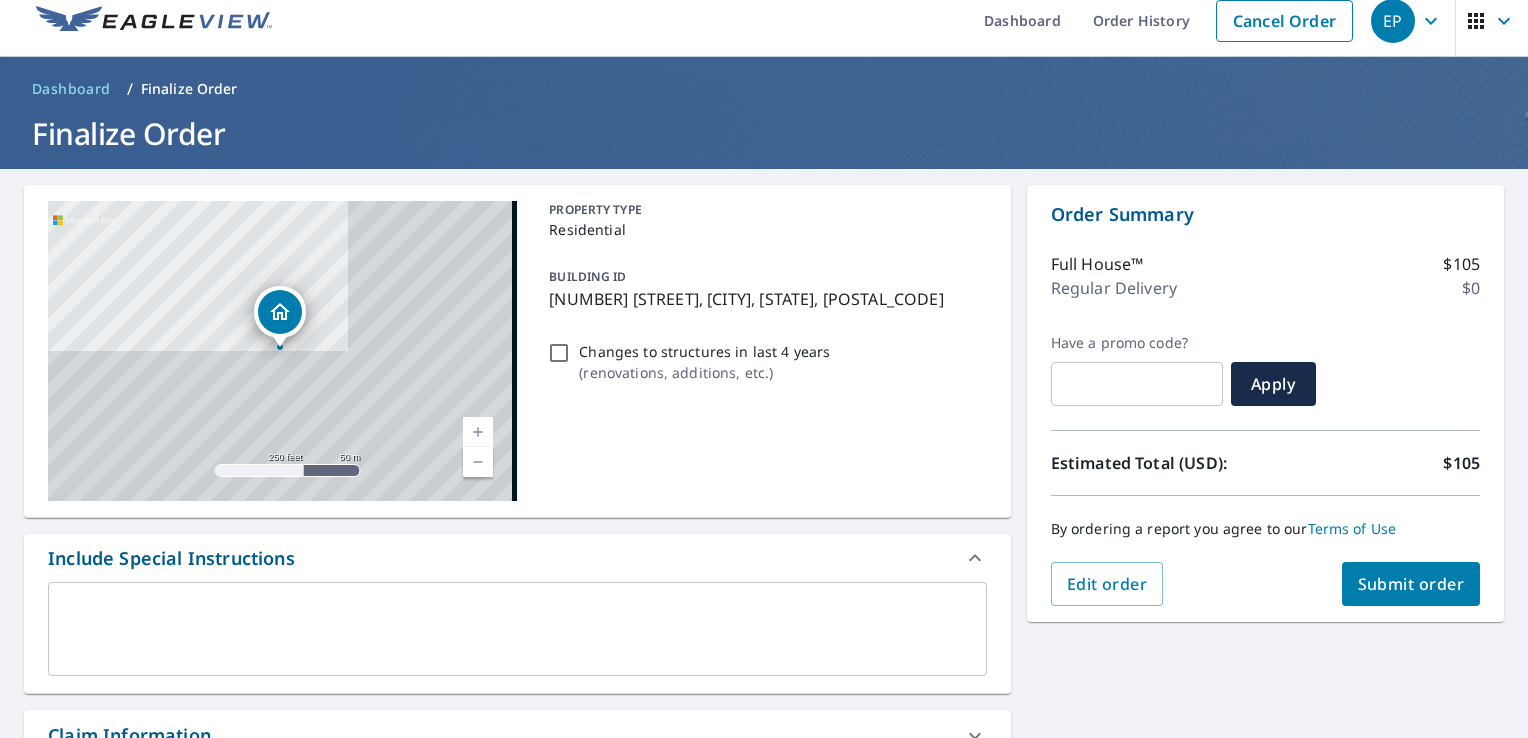 scroll, scrollTop: 23, scrollLeft: 0, axis: vertical 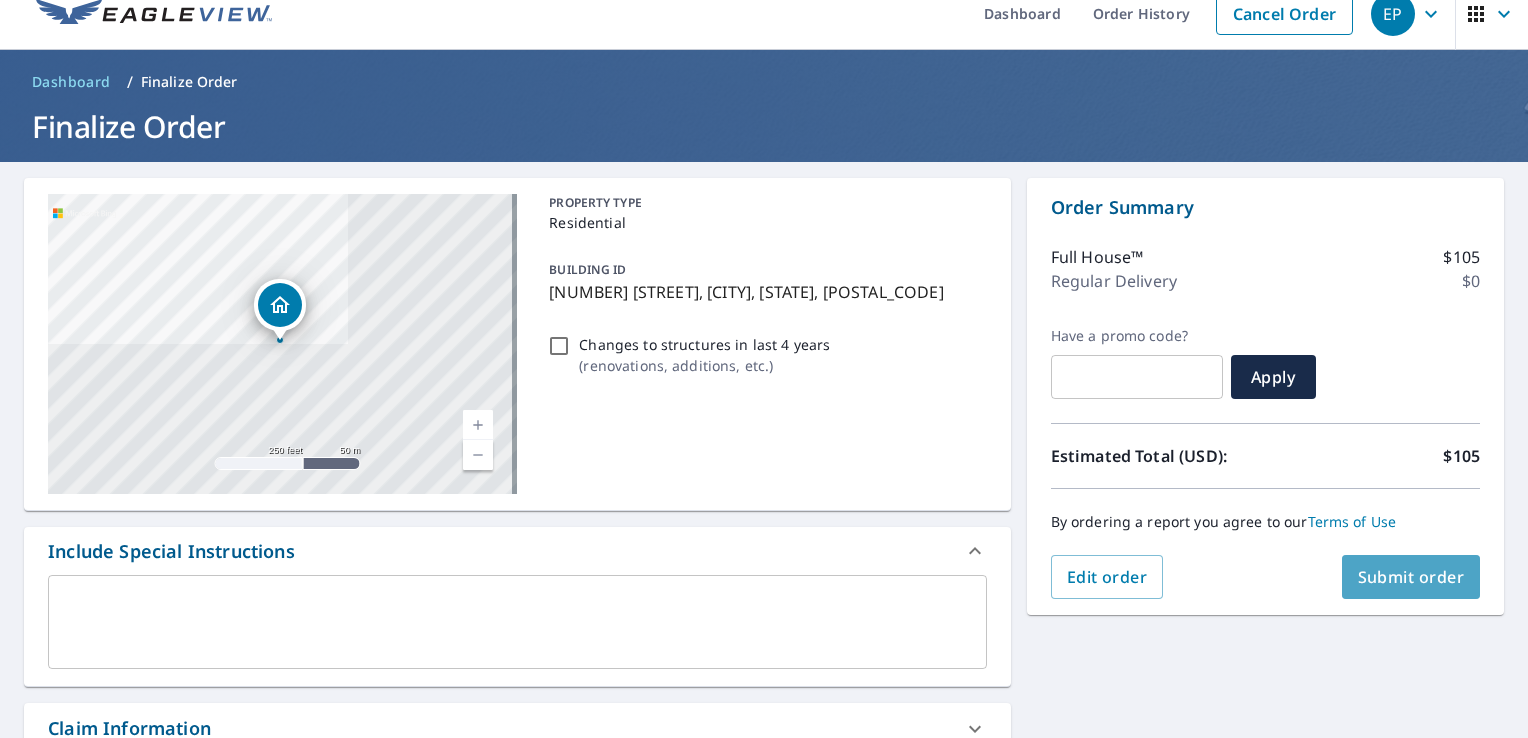 click on "Submit order" at bounding box center [1411, 577] 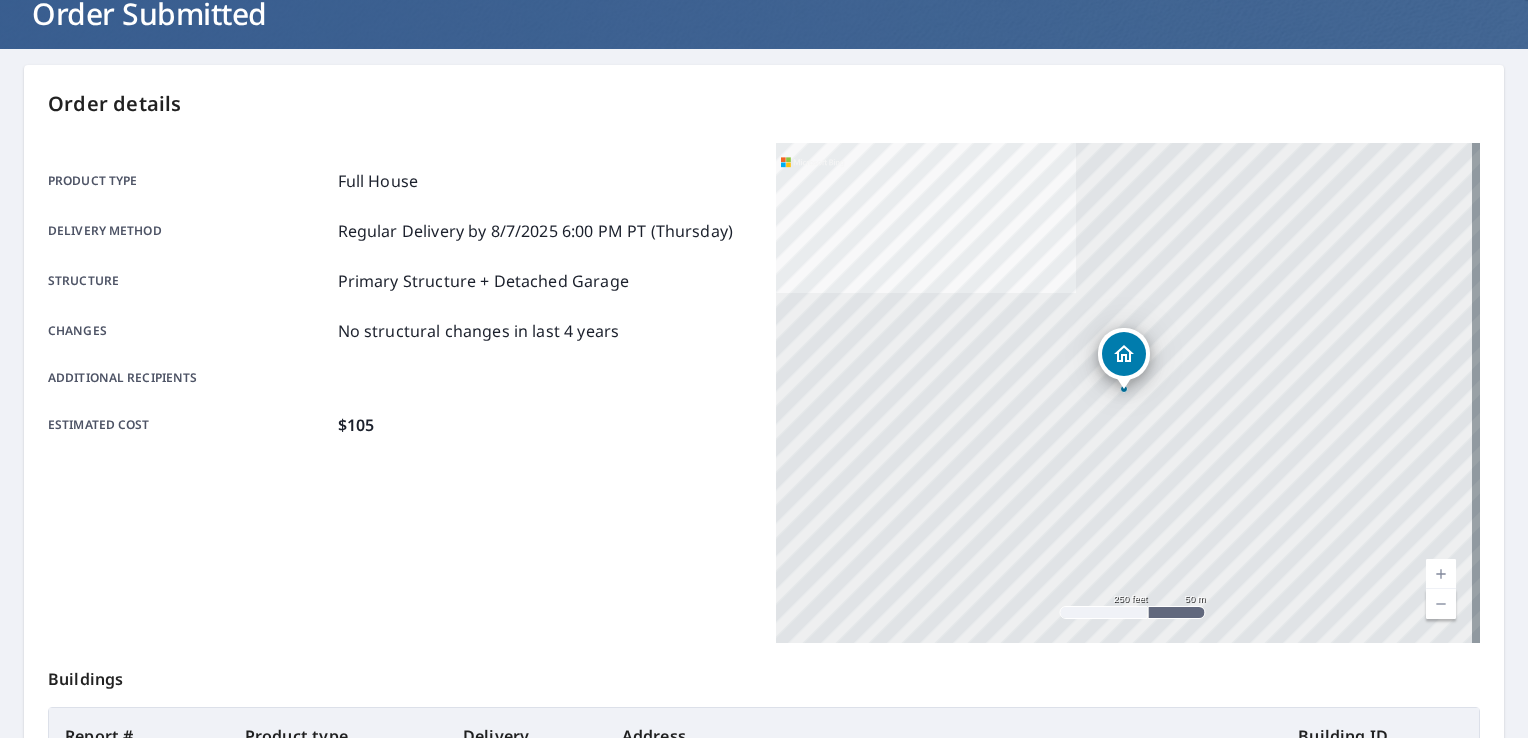scroll, scrollTop: 145, scrollLeft: 0, axis: vertical 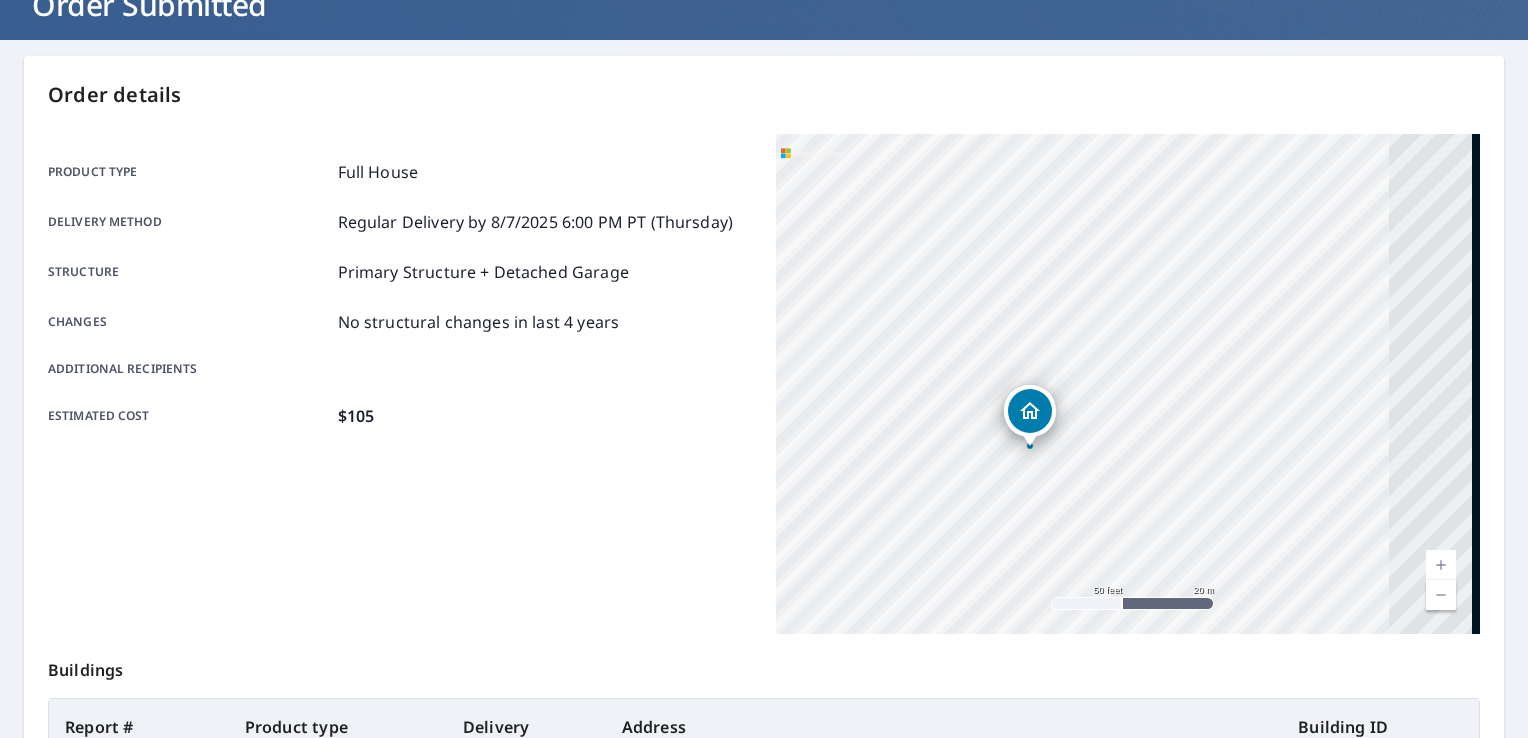 drag, startPoint x: 1236, startPoint y: 386, endPoint x: 1052, endPoint y: 446, distance: 193.53552 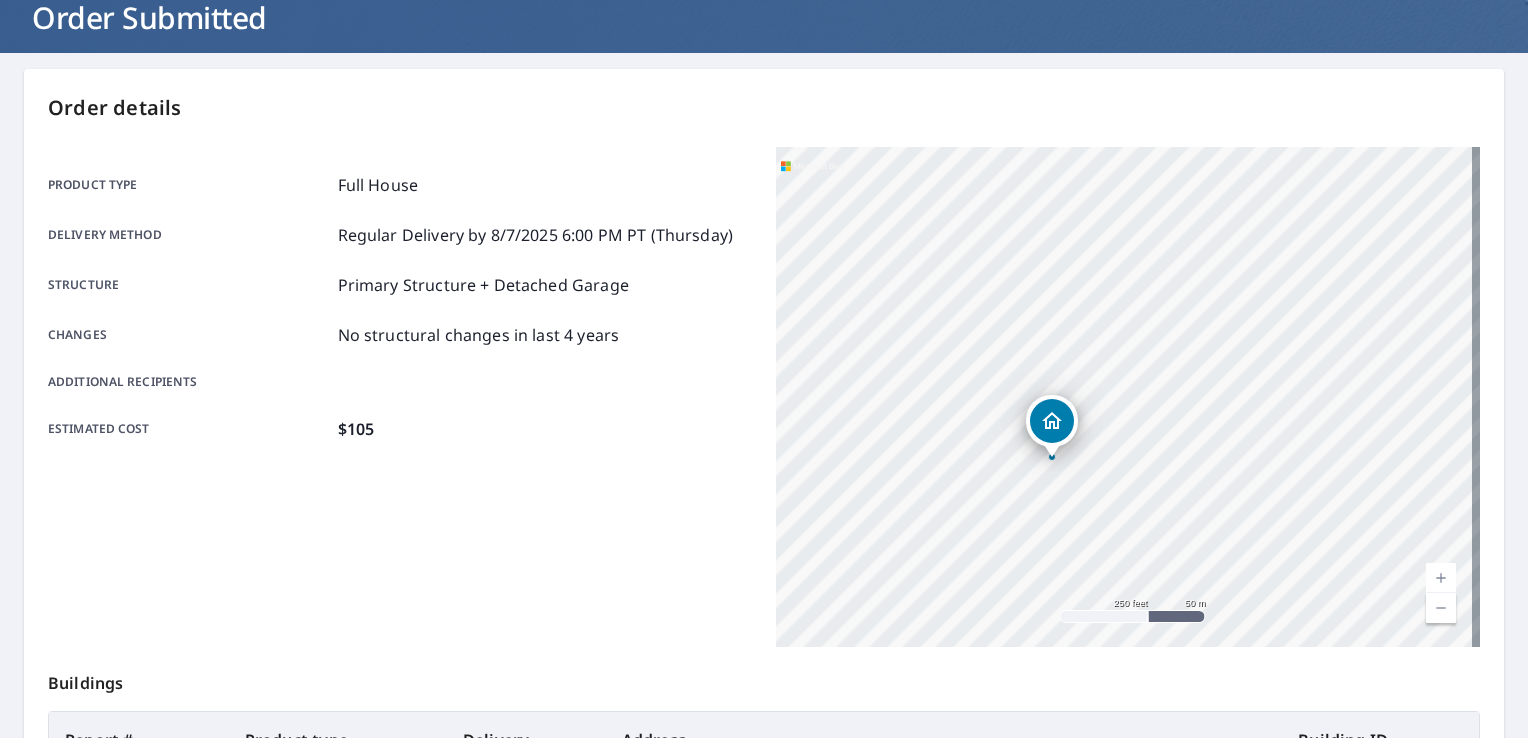 scroll, scrollTop: 148, scrollLeft: 0, axis: vertical 